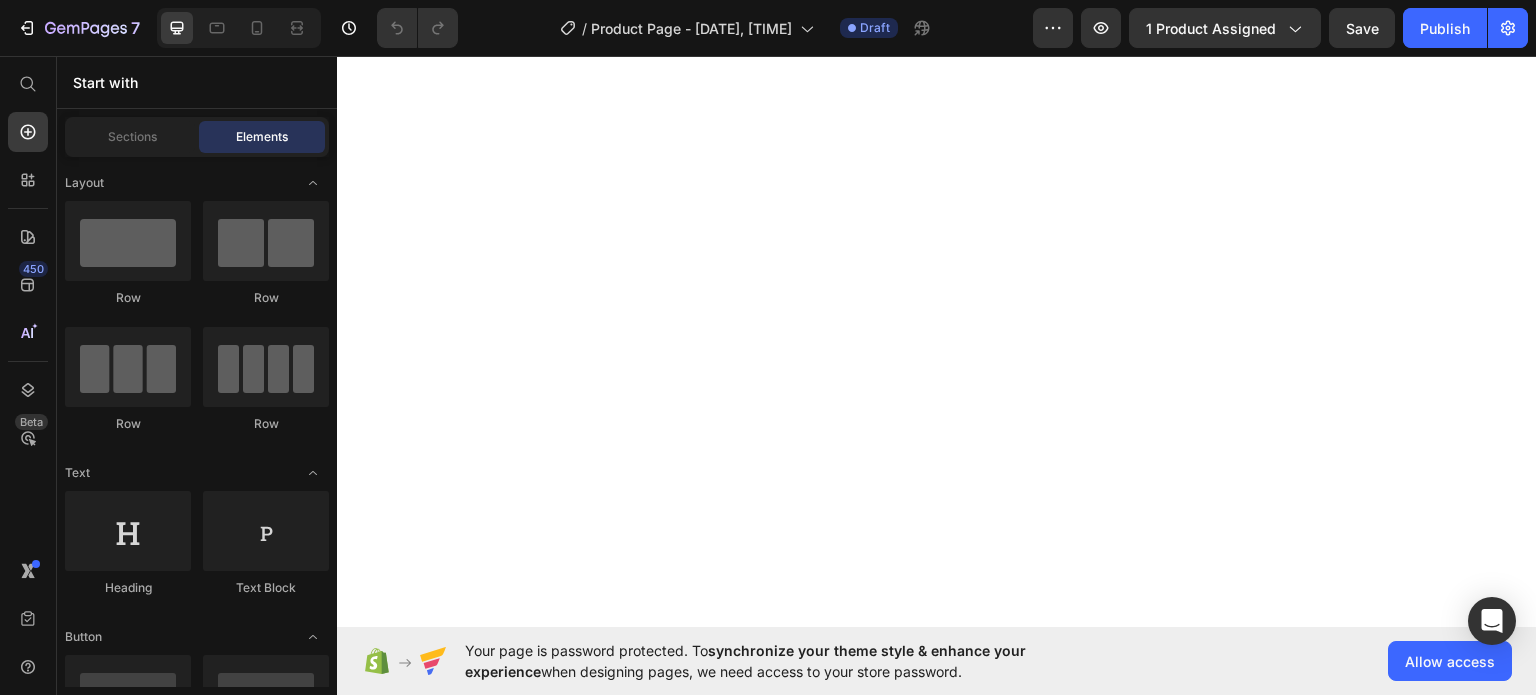 scroll, scrollTop: 0, scrollLeft: 0, axis: both 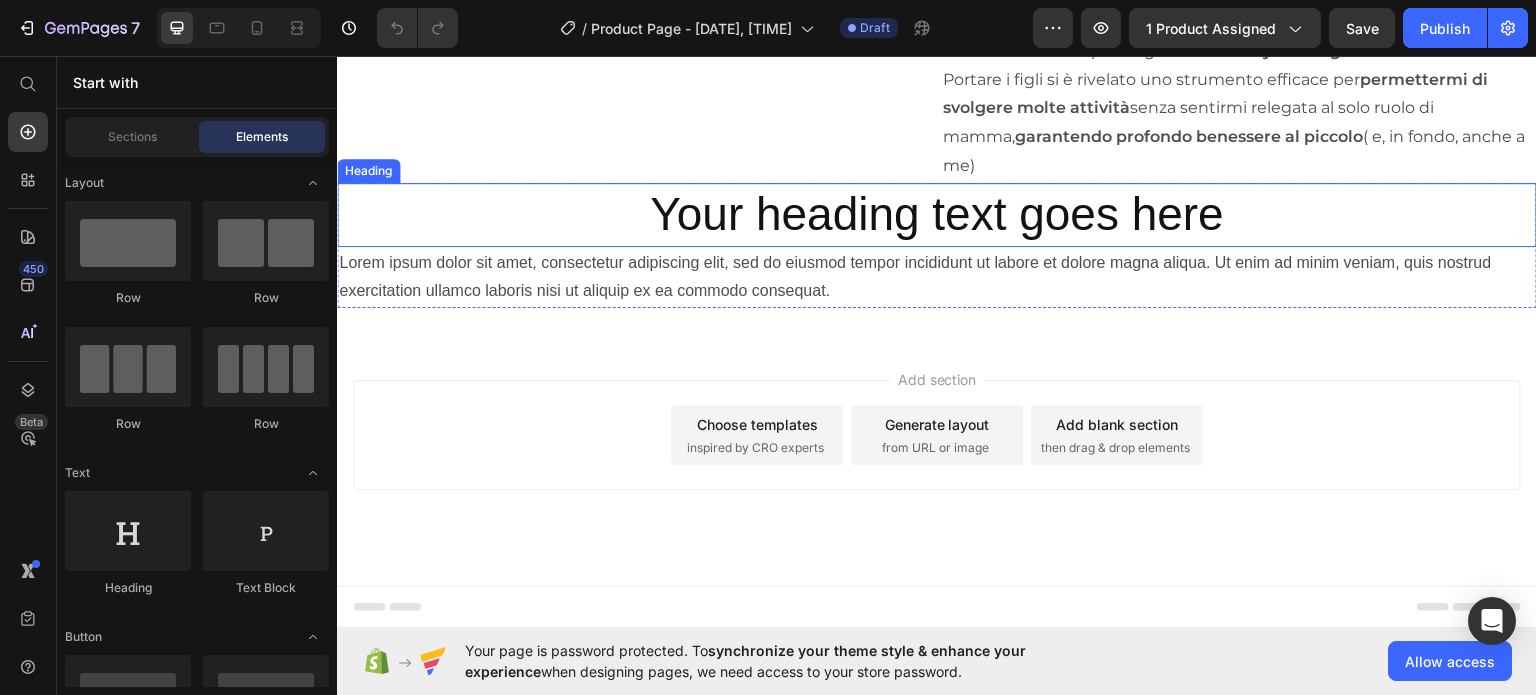 click on "Your heading text goes here" at bounding box center (937, 214) 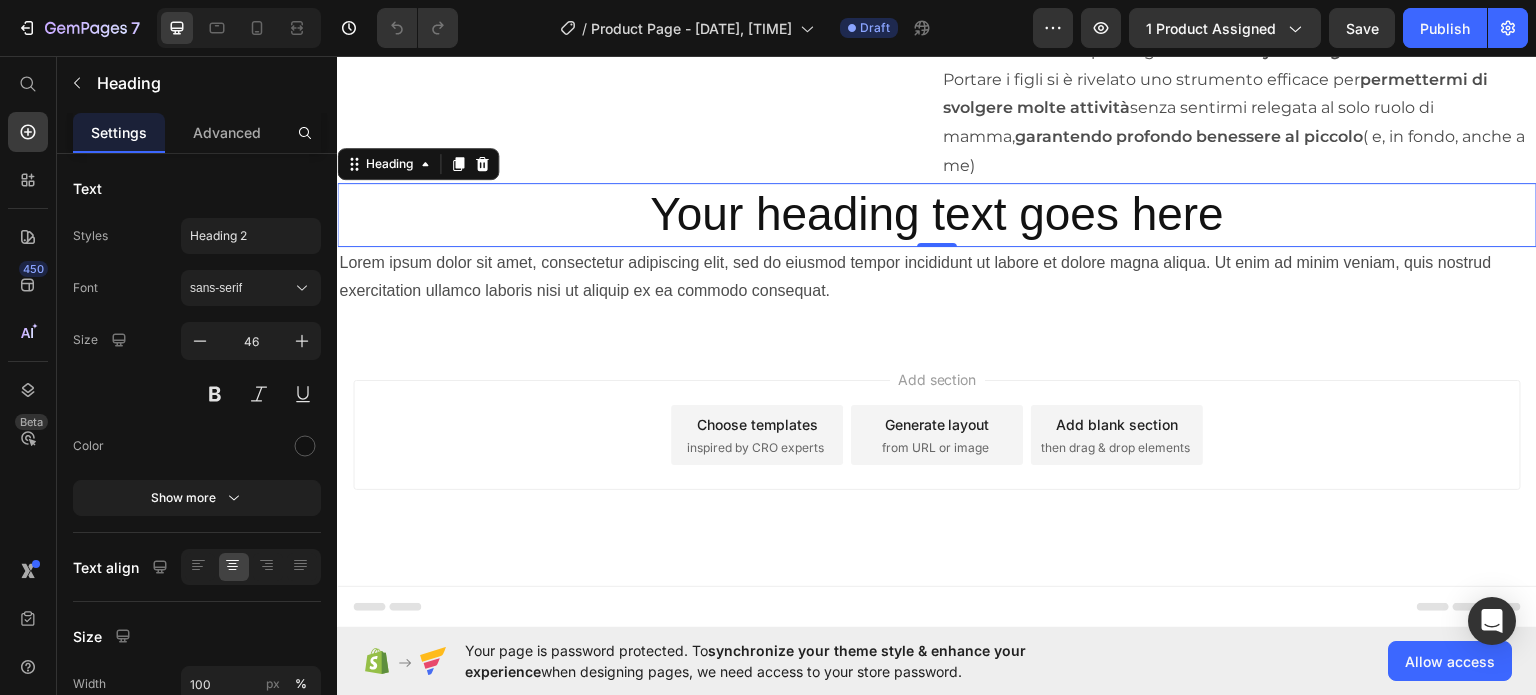 click on "Your heading text goes here" at bounding box center (937, 214) 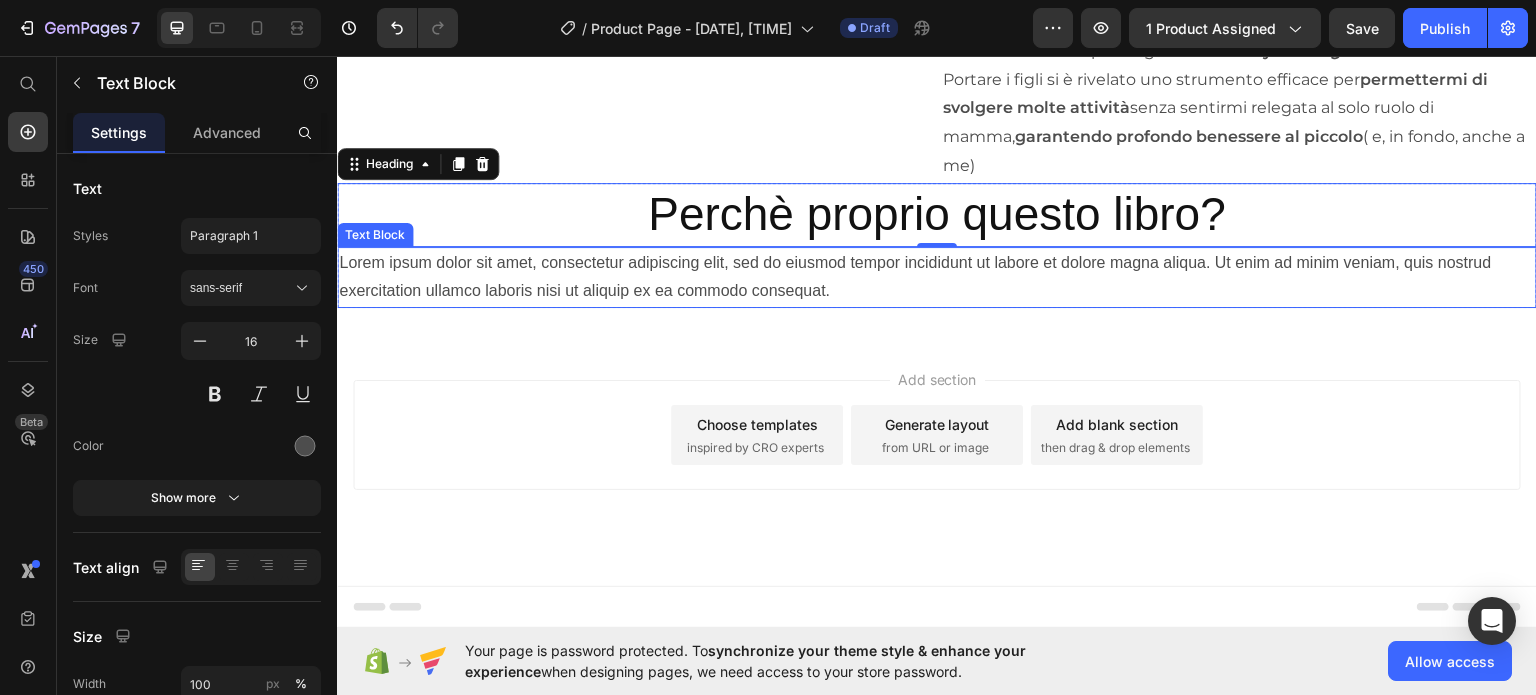 click on "Lorem ipsum dolor sit amet, consectetur adipiscing elit, sed do eiusmod tempor incididunt ut labore et dolore magna aliqua. Ut enim ad minim veniam, quis nostrud exercitation ullamco laboris nisi ut aliquip ex ea commodo consequat." at bounding box center [937, 277] 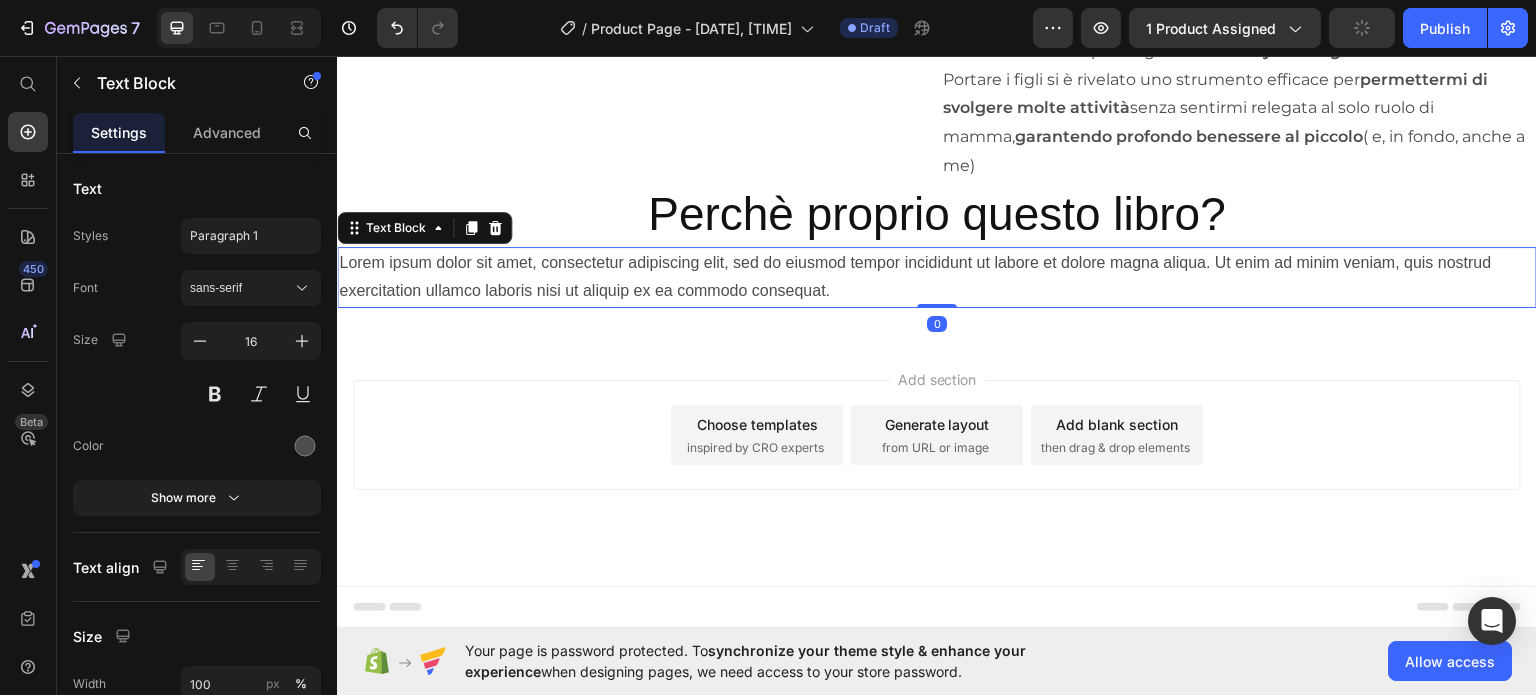 click on "Lorem ipsum dolor sit amet, consectetur adipiscing elit, sed do eiusmod tempor incididunt ut labore et dolore magna aliqua. Ut enim ad minim veniam, quis nostrud exercitation ullamco laboris nisi ut aliquip ex ea commodo consequat." at bounding box center [937, 277] 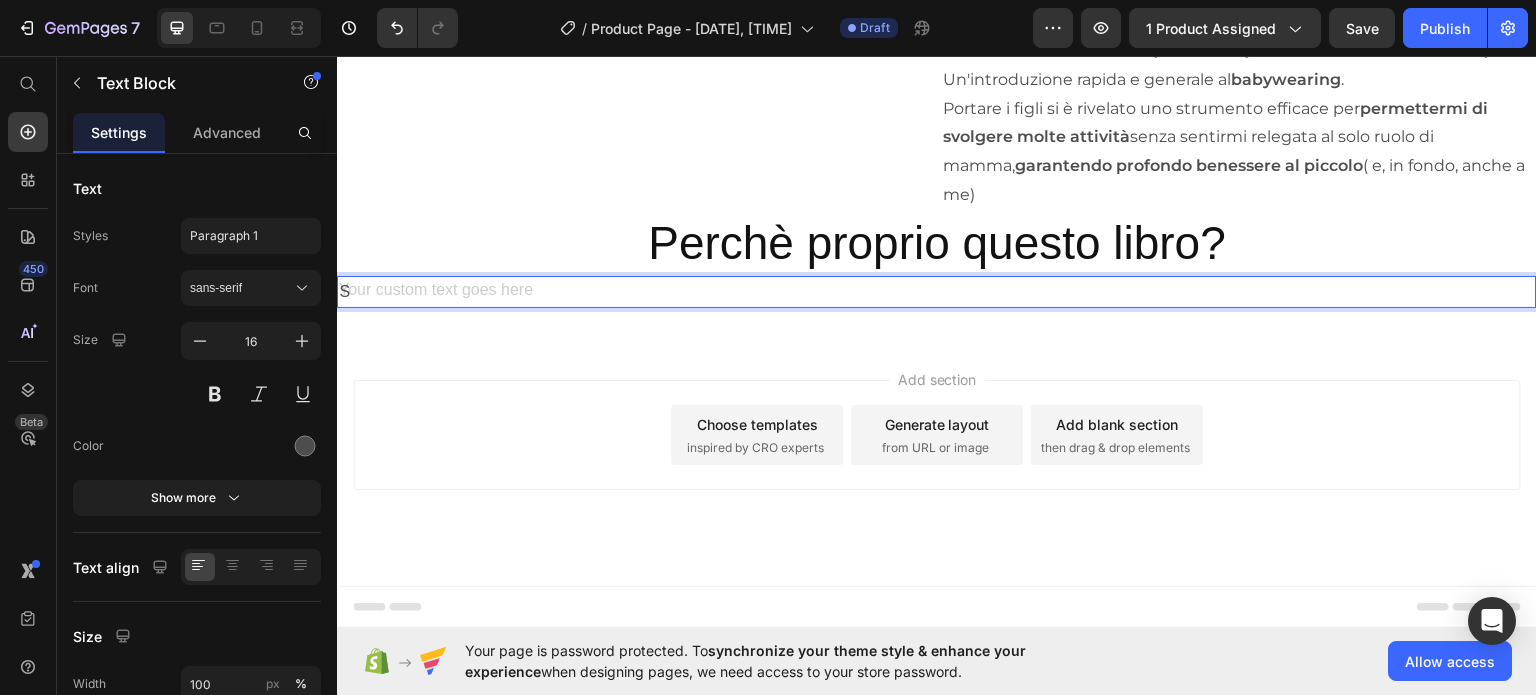 scroll, scrollTop: 7972, scrollLeft: 0, axis: vertical 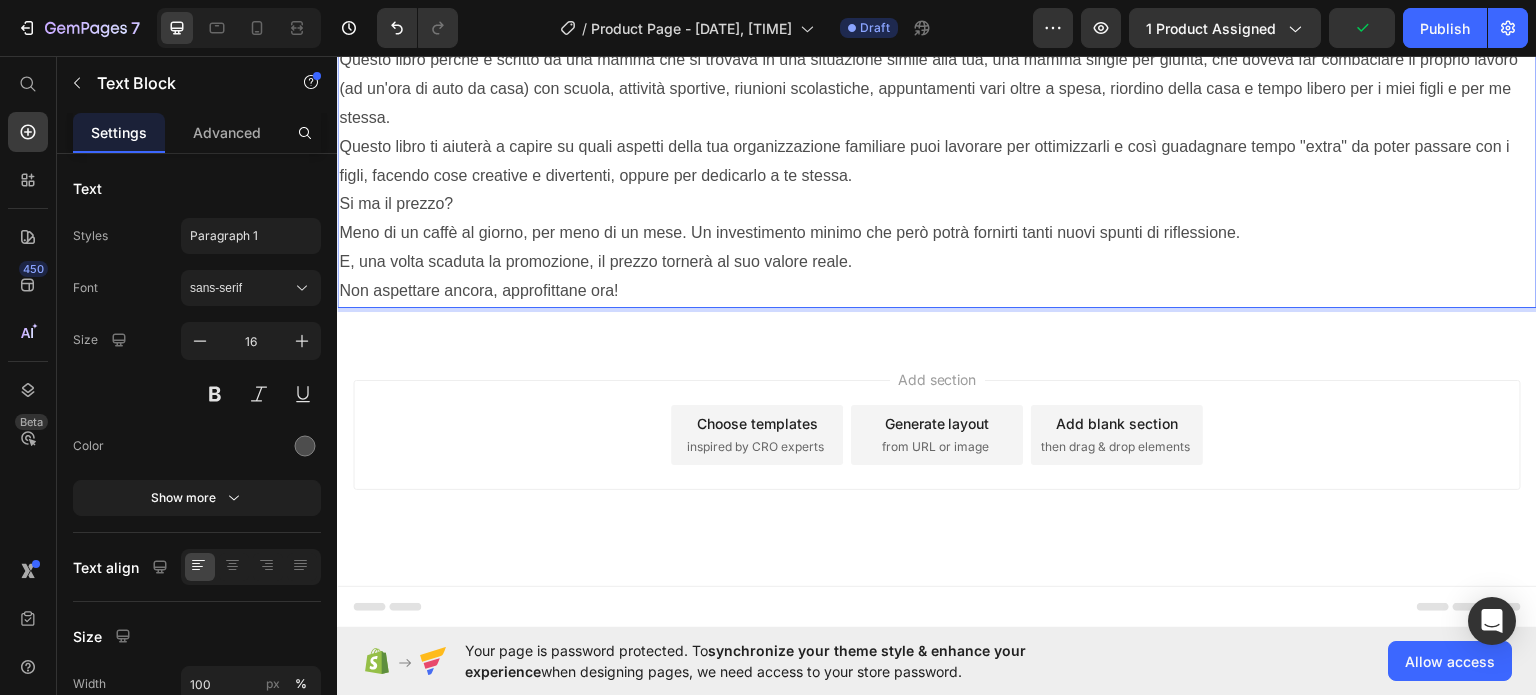 click on "Questo libro ti aiuterà a capire su quali aspetti della tua organizzazione familiare puoi lavorare per ottimizzarli e così guadagnare tempo "extra" da poter passare con i figli, facendo cose creative e divertenti, oppure per dedicarlo a te stessa." at bounding box center [937, 161] 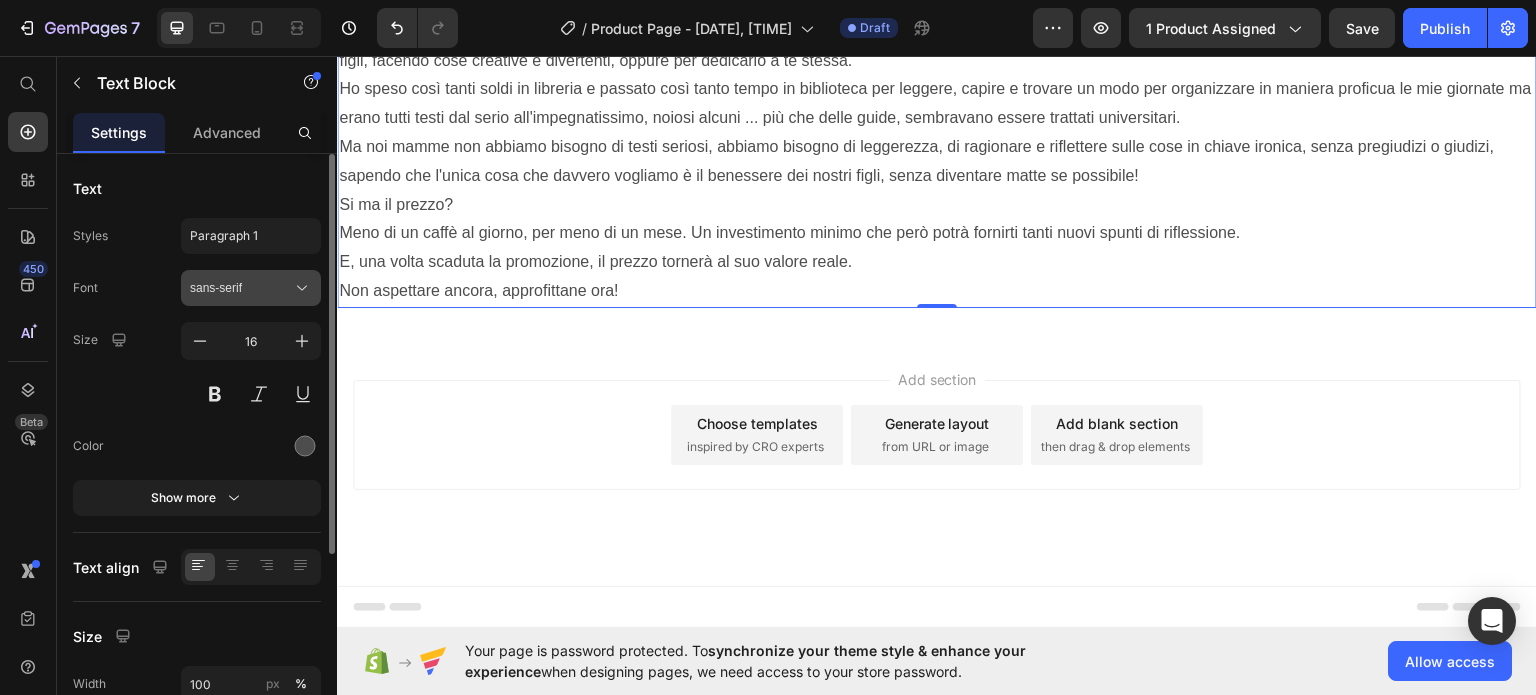 click 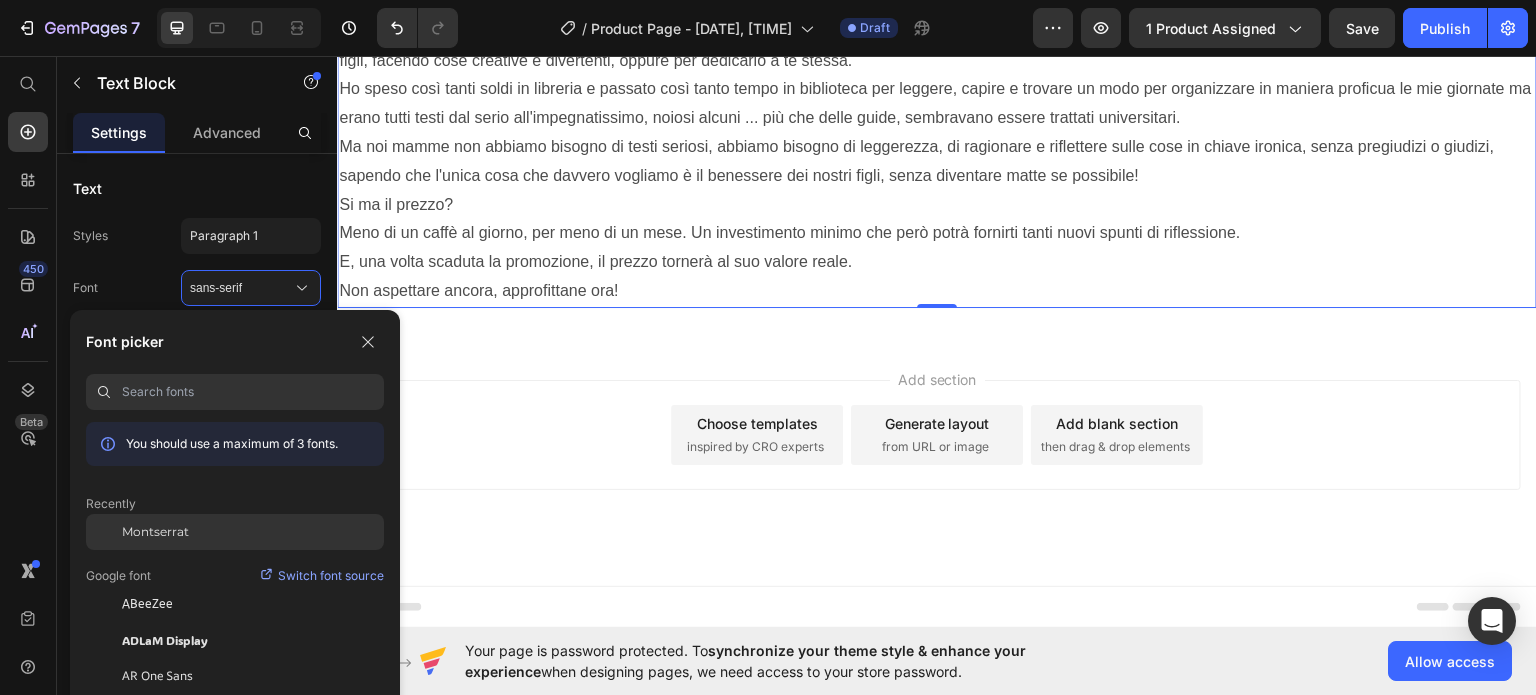 click on "Montserrat" 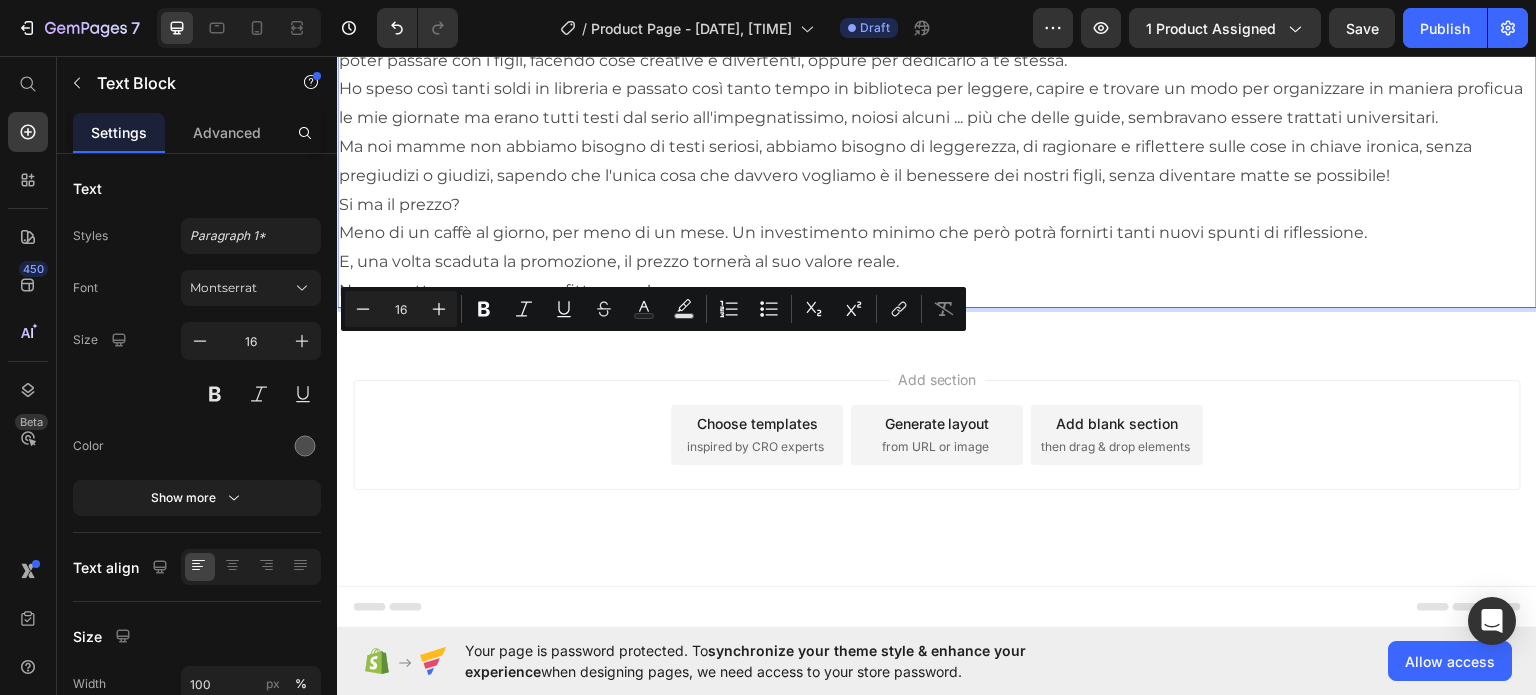 click on "Questo libro perchè è scritto da una mamma che si trovava in una situazione simile alla tua, una mamma single per giunta, che doveva far combaciare il proprio lavoro (ad un'ora di auto da casa) con scuola, attività sportive, riunioni scolastiche, appuntamenti vari oltre a spesa, riordino della casa e tempo libero per i miei figli e per me stessa." at bounding box center (937, -27) 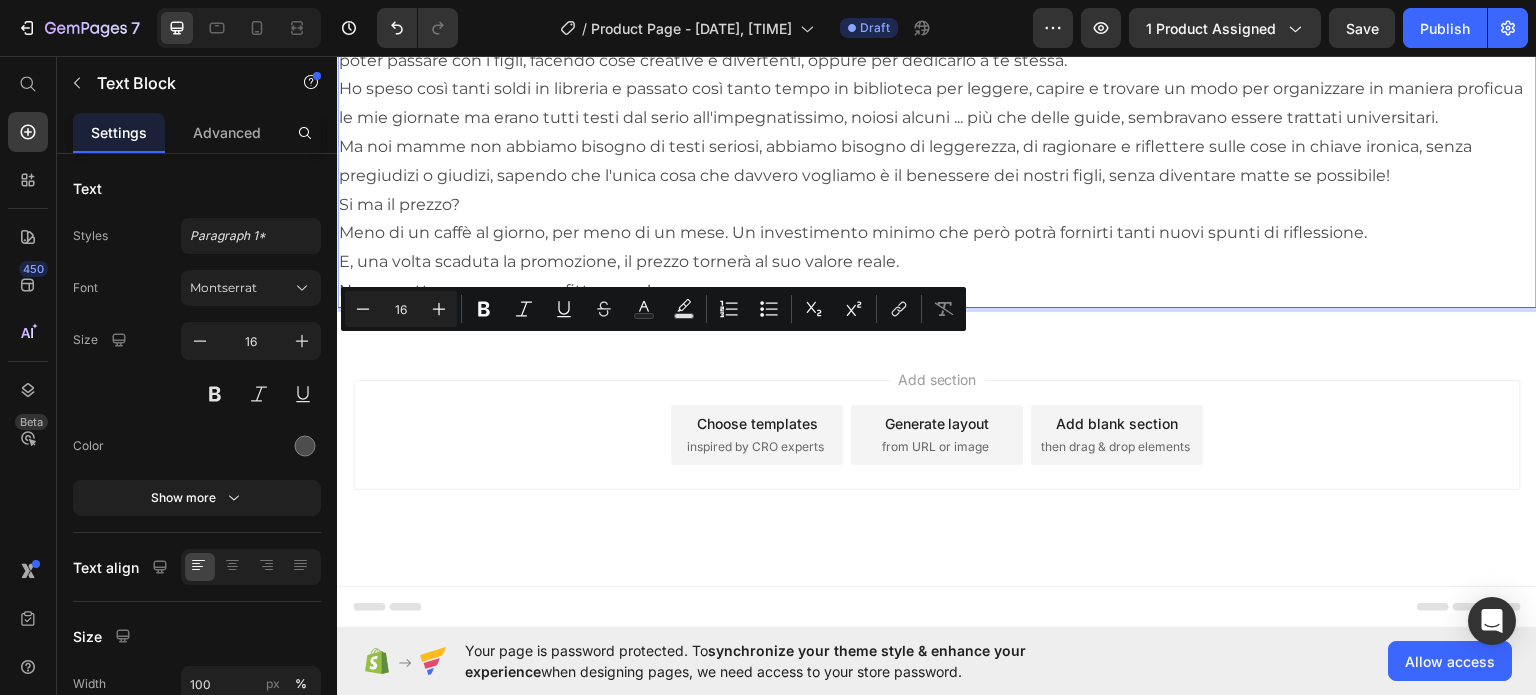 drag, startPoint x: 501, startPoint y: 348, endPoint x: 702, endPoint y: 350, distance: 201.00995 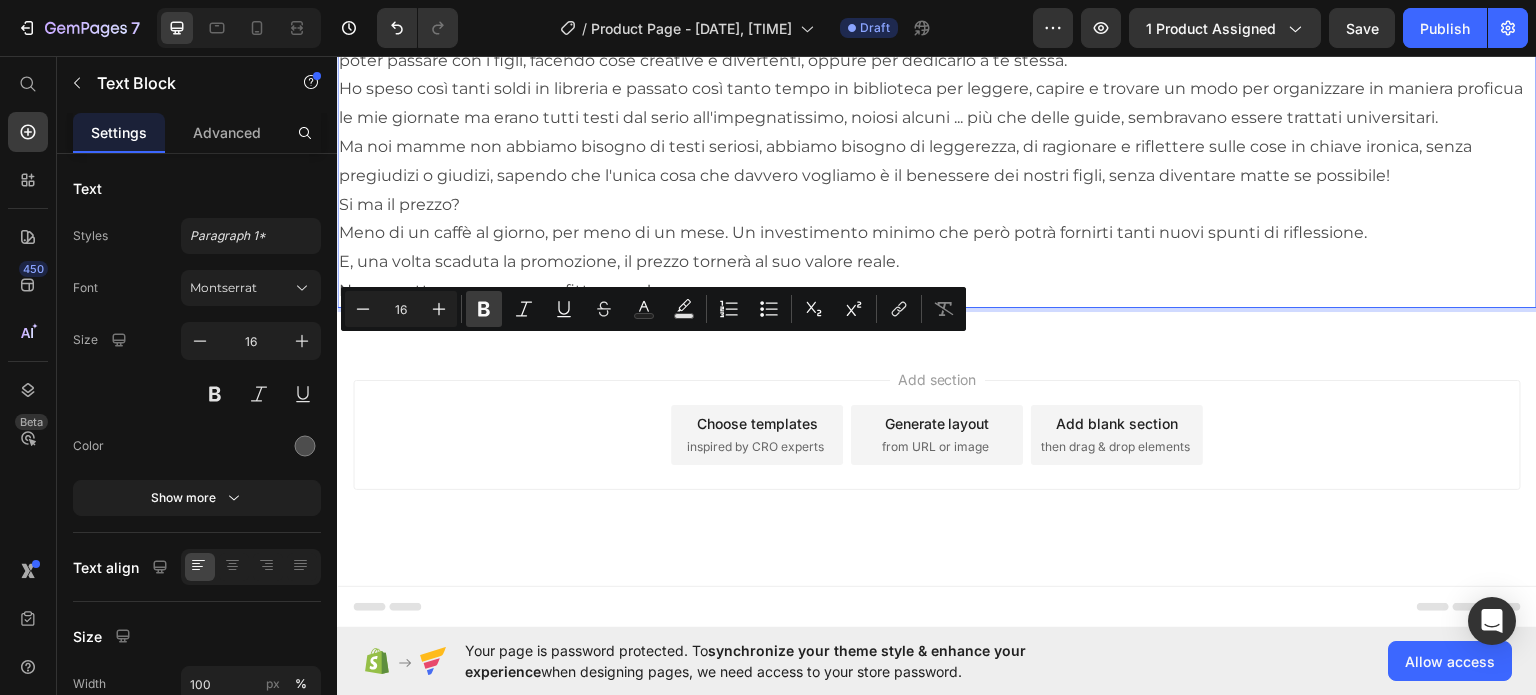 click 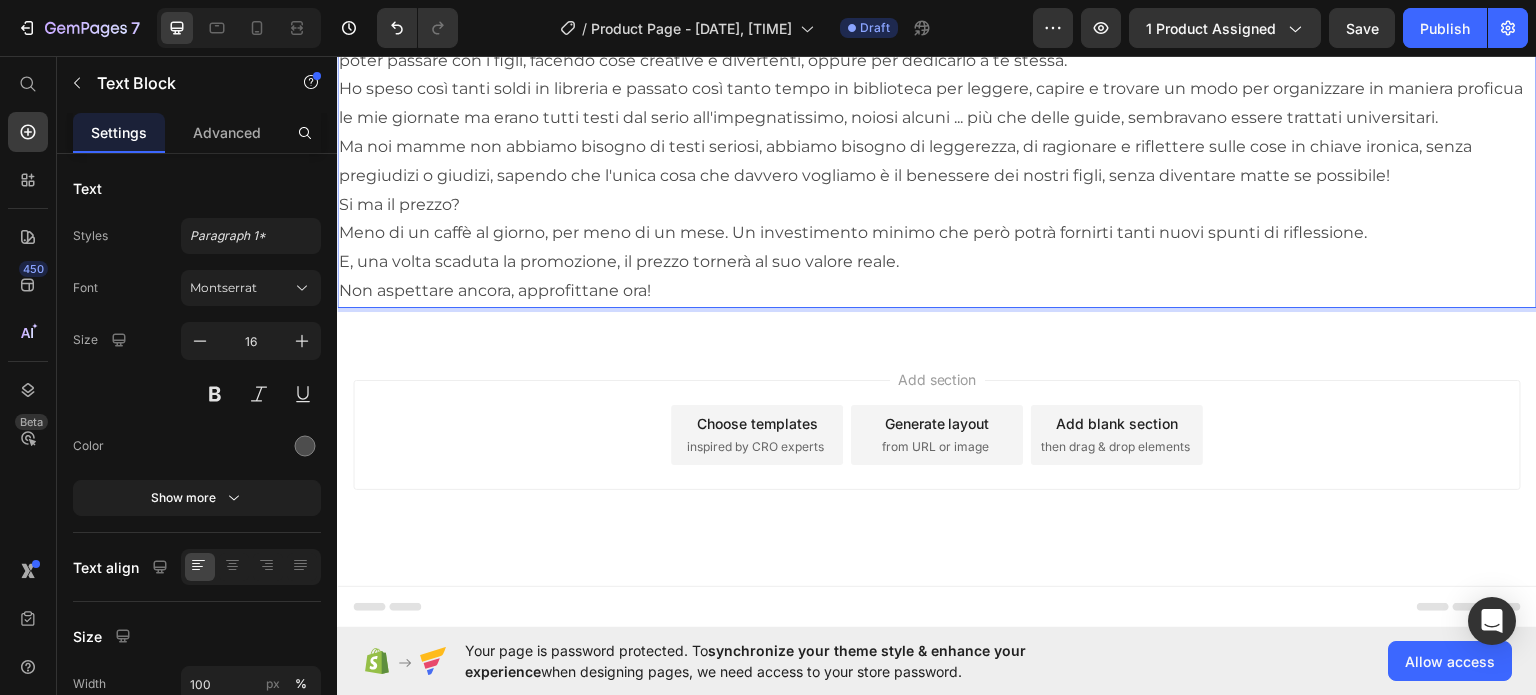 click on "Questo libro ti aiuterà a capire su quali aspetti della tua organizzazione familiare puoi lavorare per ottimizzarli e così guadagnare tempo "extra" da poter passare con i figli, facendo cose creative e divertenti, oppure per dedicarlo a te stessa." at bounding box center [937, 46] 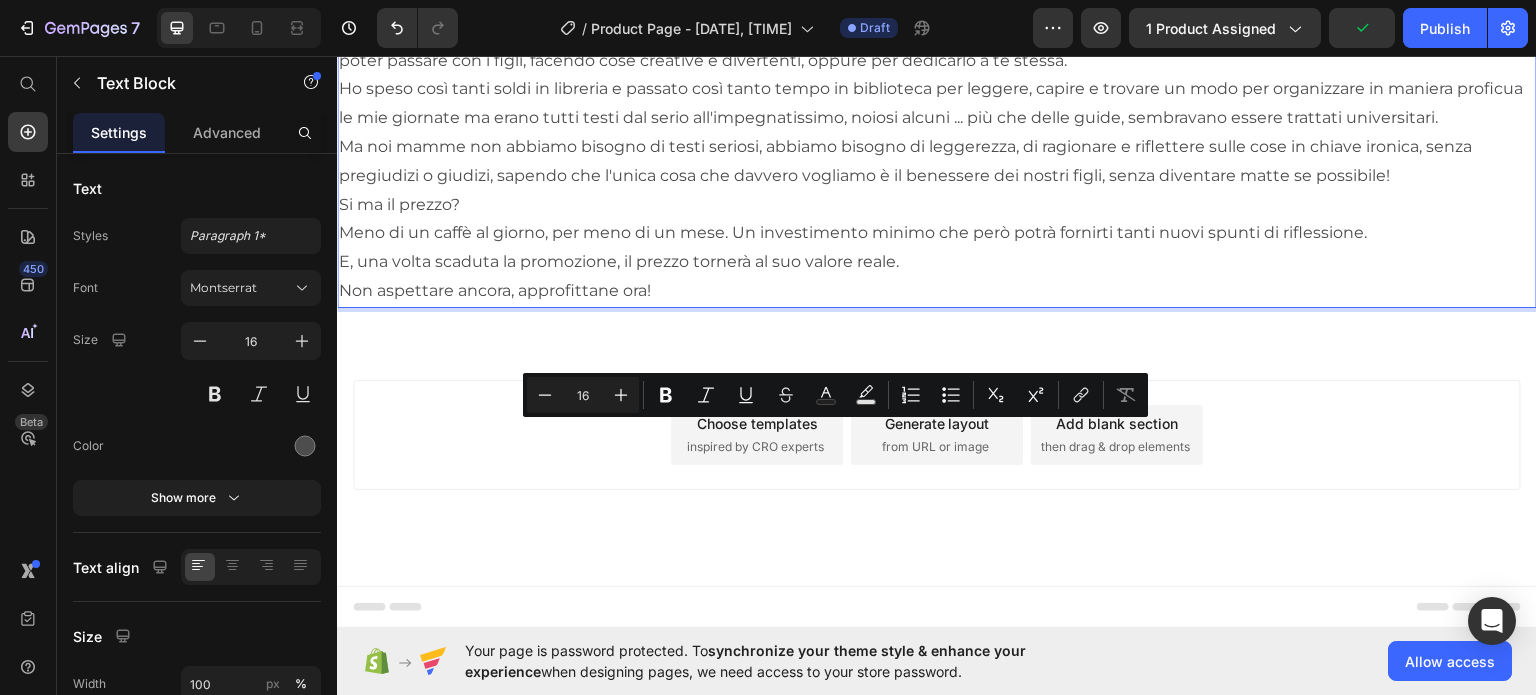 drag, startPoint x: 583, startPoint y: 436, endPoint x: 1087, endPoint y: 440, distance: 504.01587 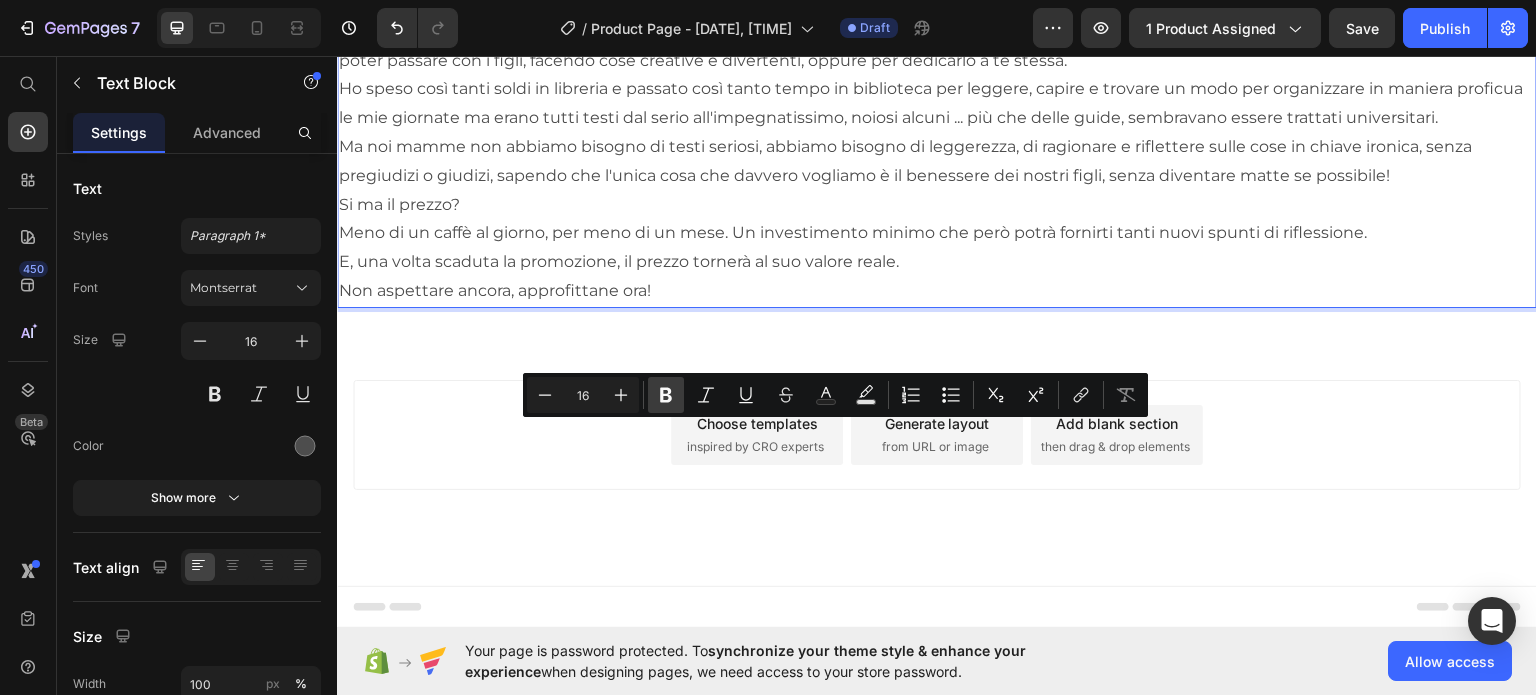 click 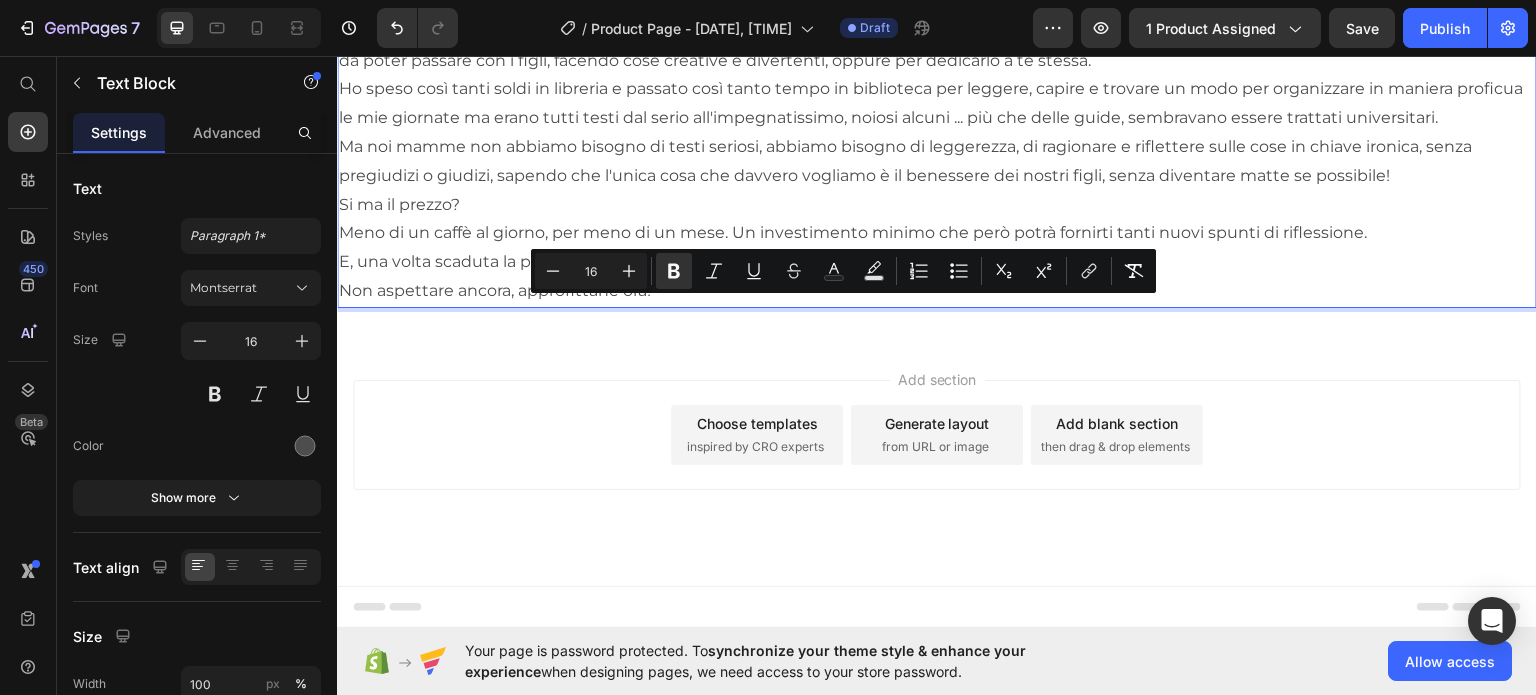 scroll, scrollTop: 8099, scrollLeft: 0, axis: vertical 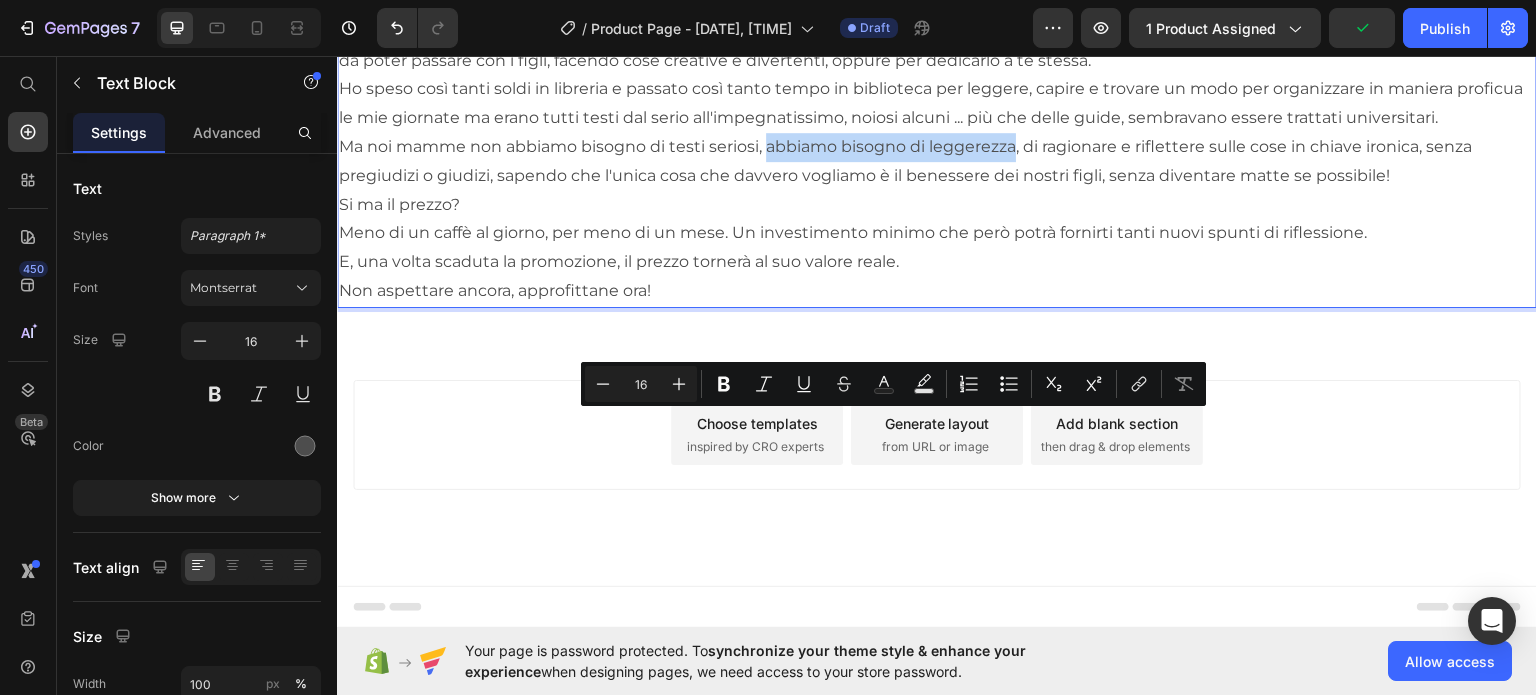 drag, startPoint x: 772, startPoint y: 427, endPoint x: 1021, endPoint y: 432, distance: 249.0502 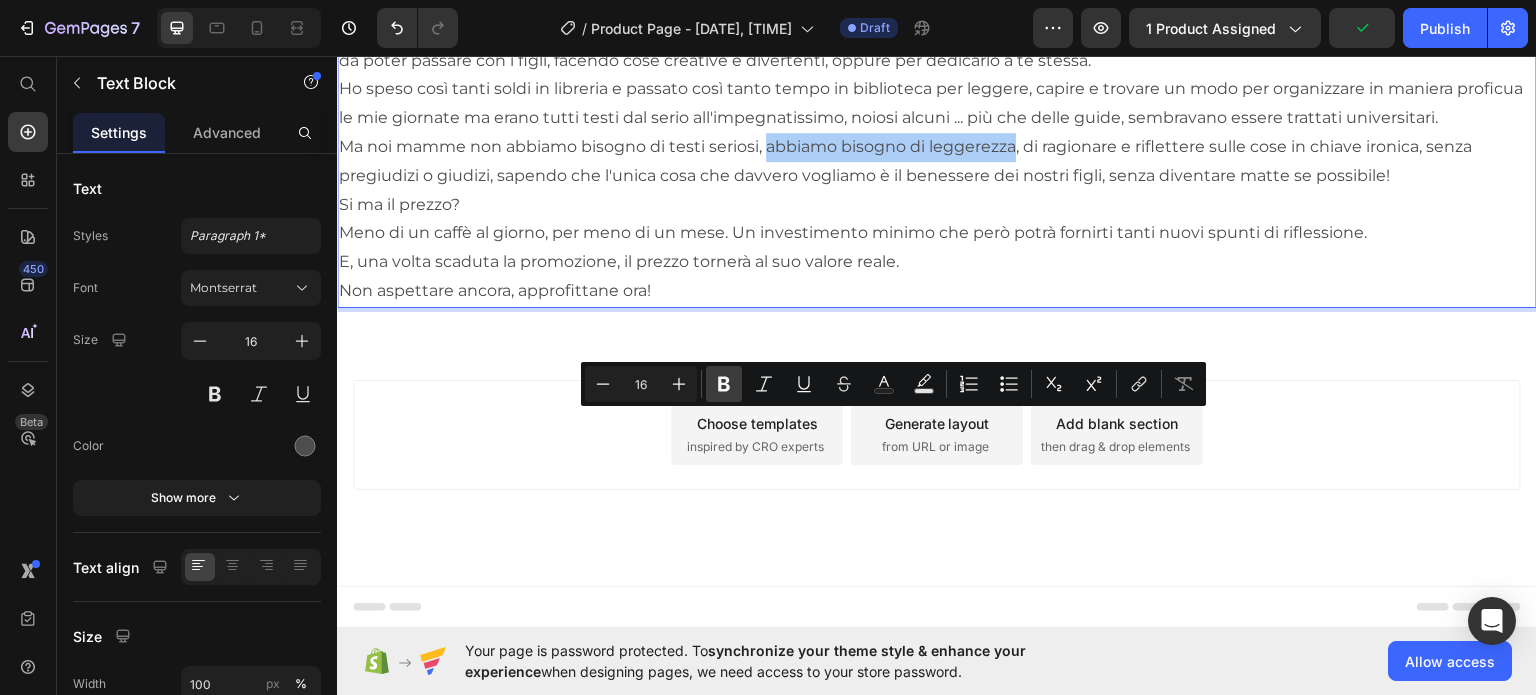 click 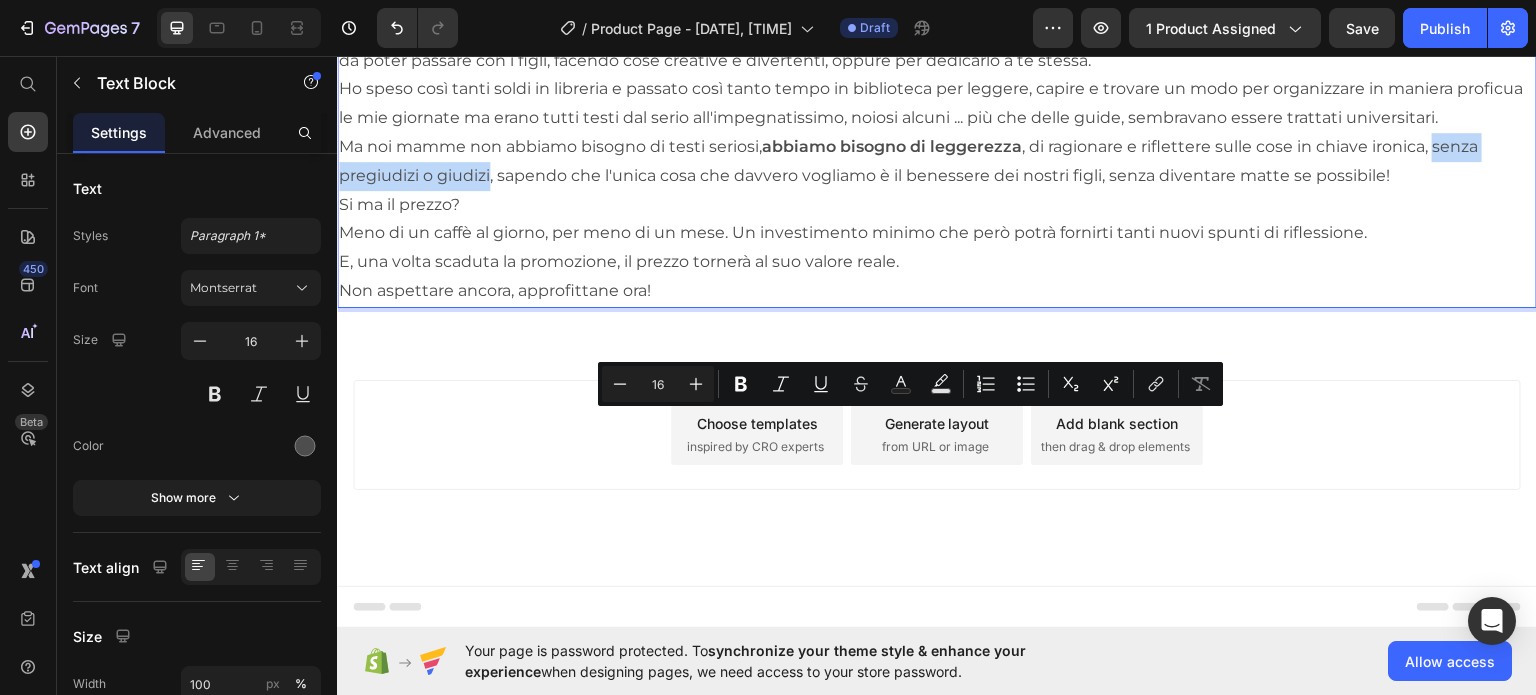 drag, startPoint x: 1438, startPoint y: 427, endPoint x: 492, endPoint y: 444, distance: 946.1527 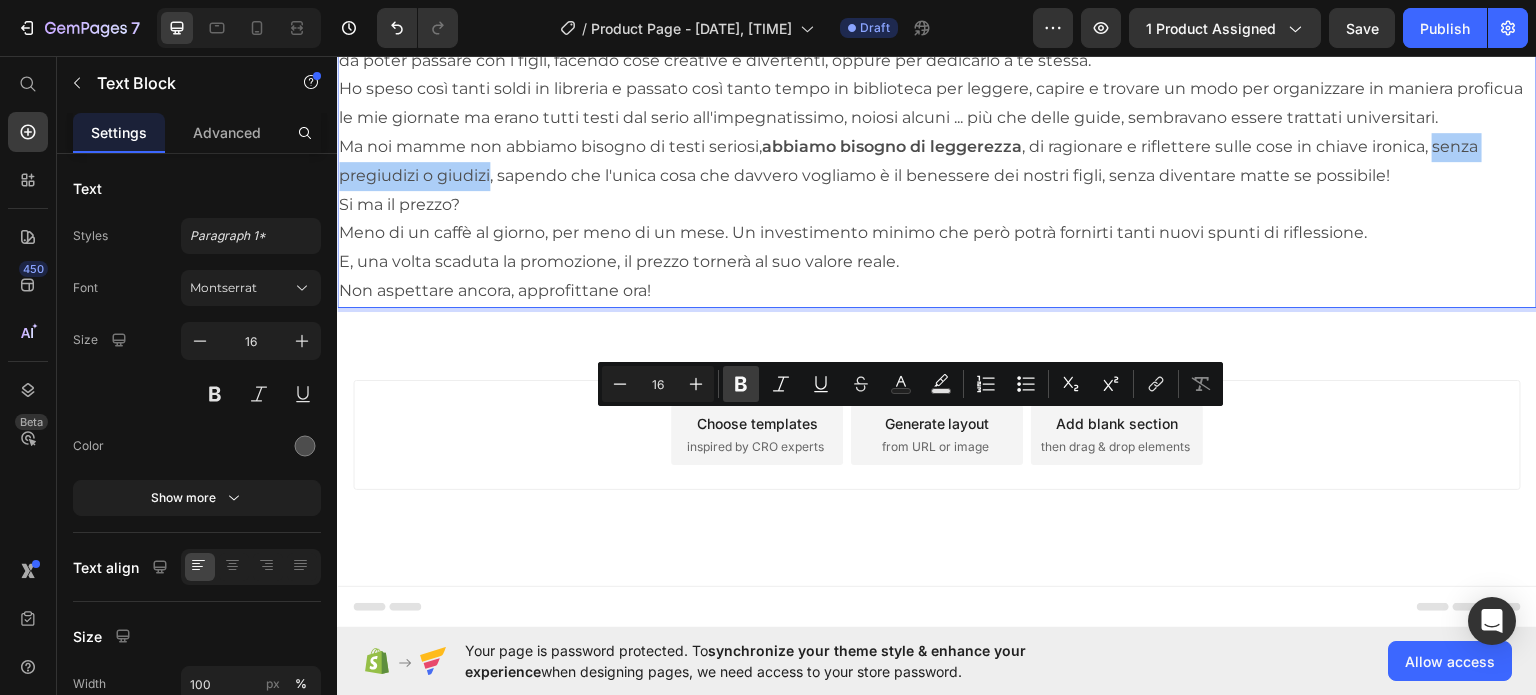 click on "Bold" at bounding box center (741, 384) 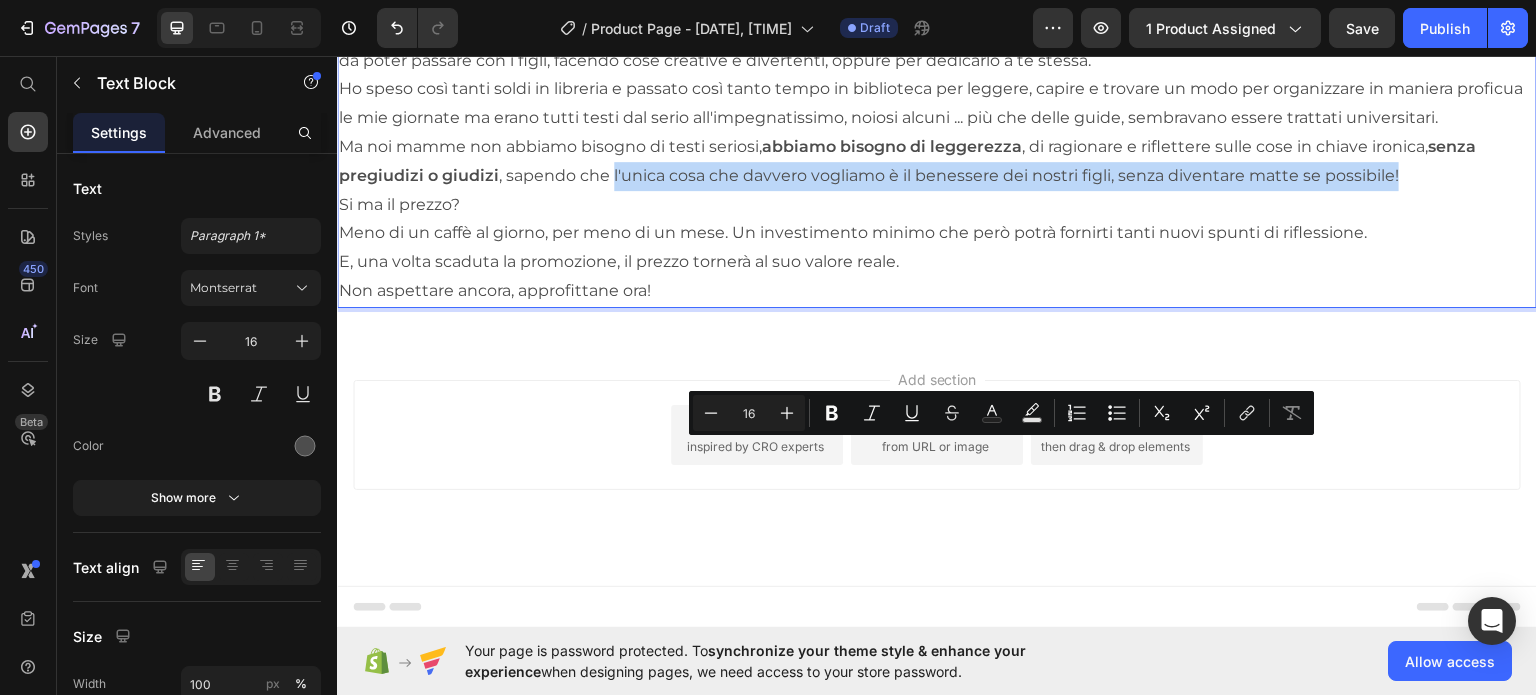 drag, startPoint x: 611, startPoint y: 456, endPoint x: 1395, endPoint y: 456, distance: 784 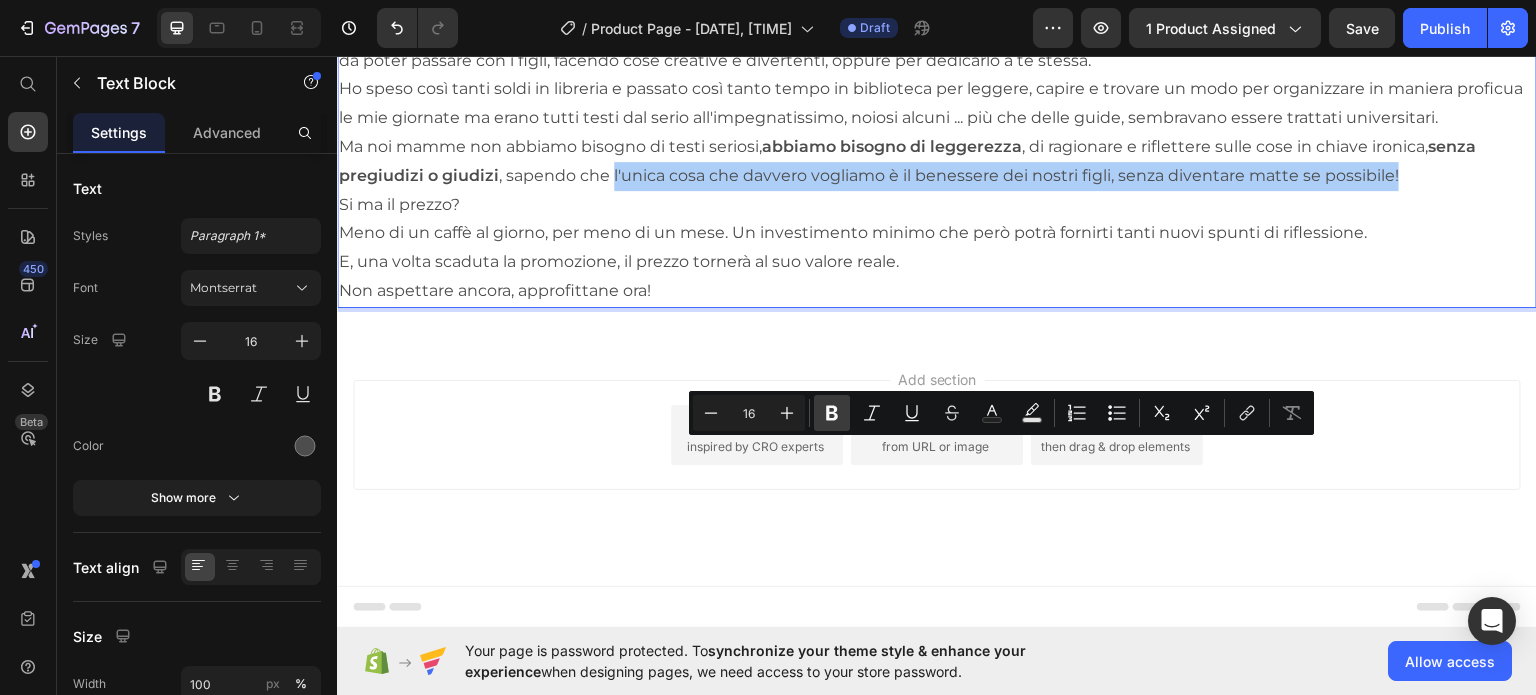 click 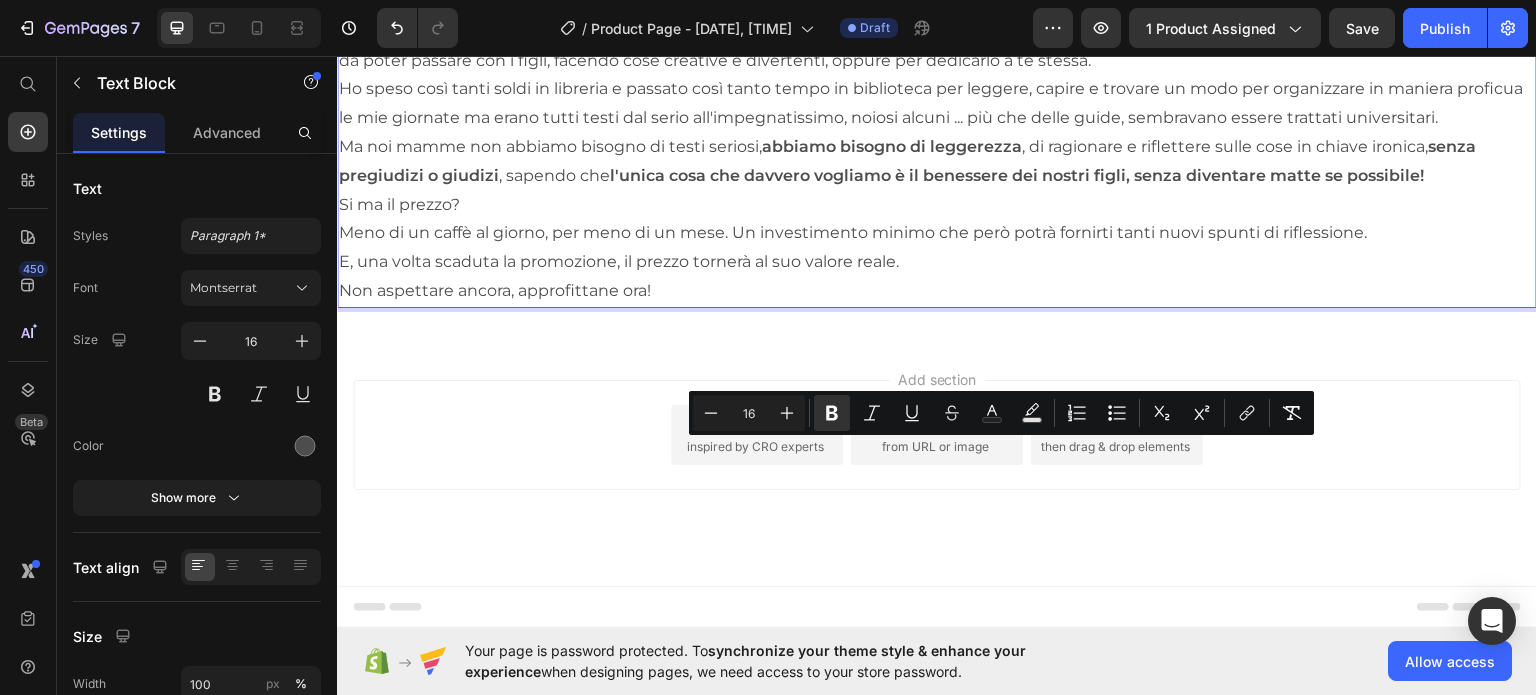 click on "Si ma il prezzo?" at bounding box center [937, 204] 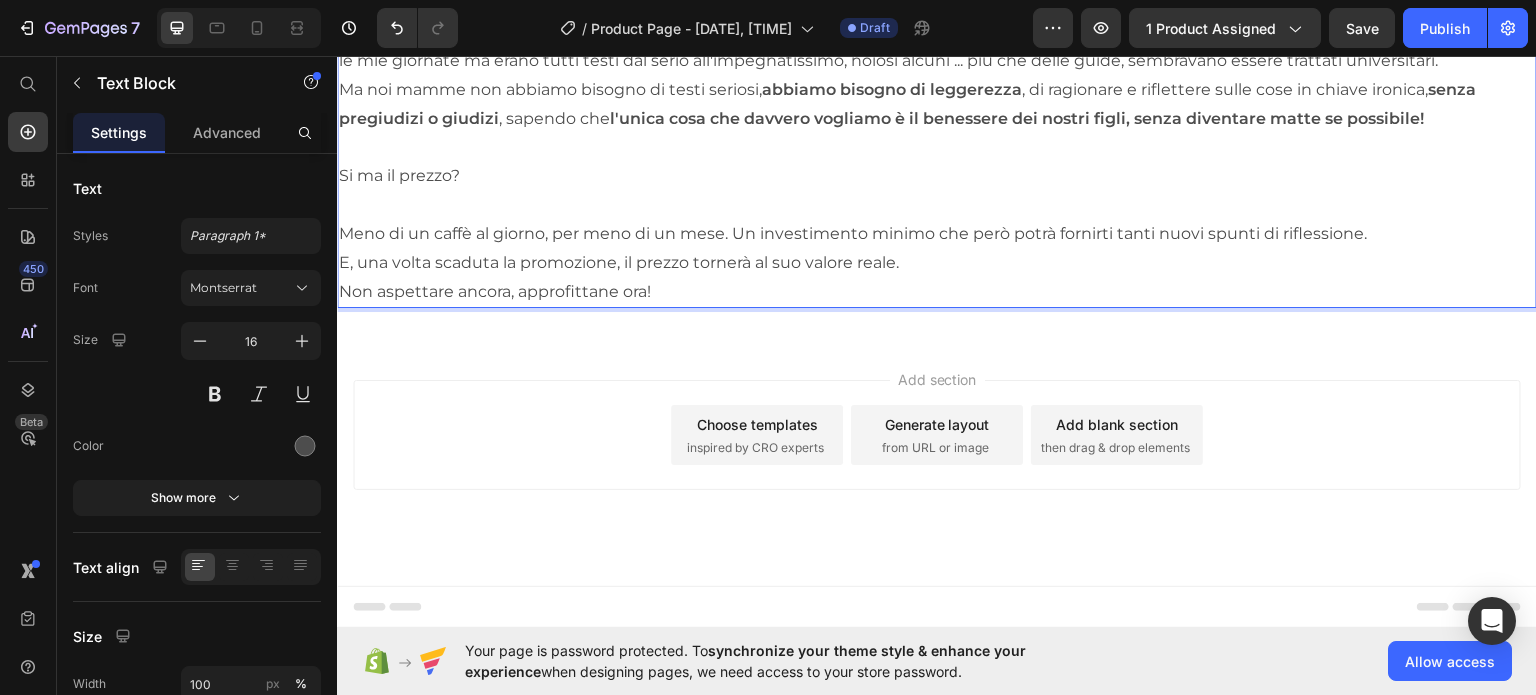 scroll, scrollTop: 8232, scrollLeft: 0, axis: vertical 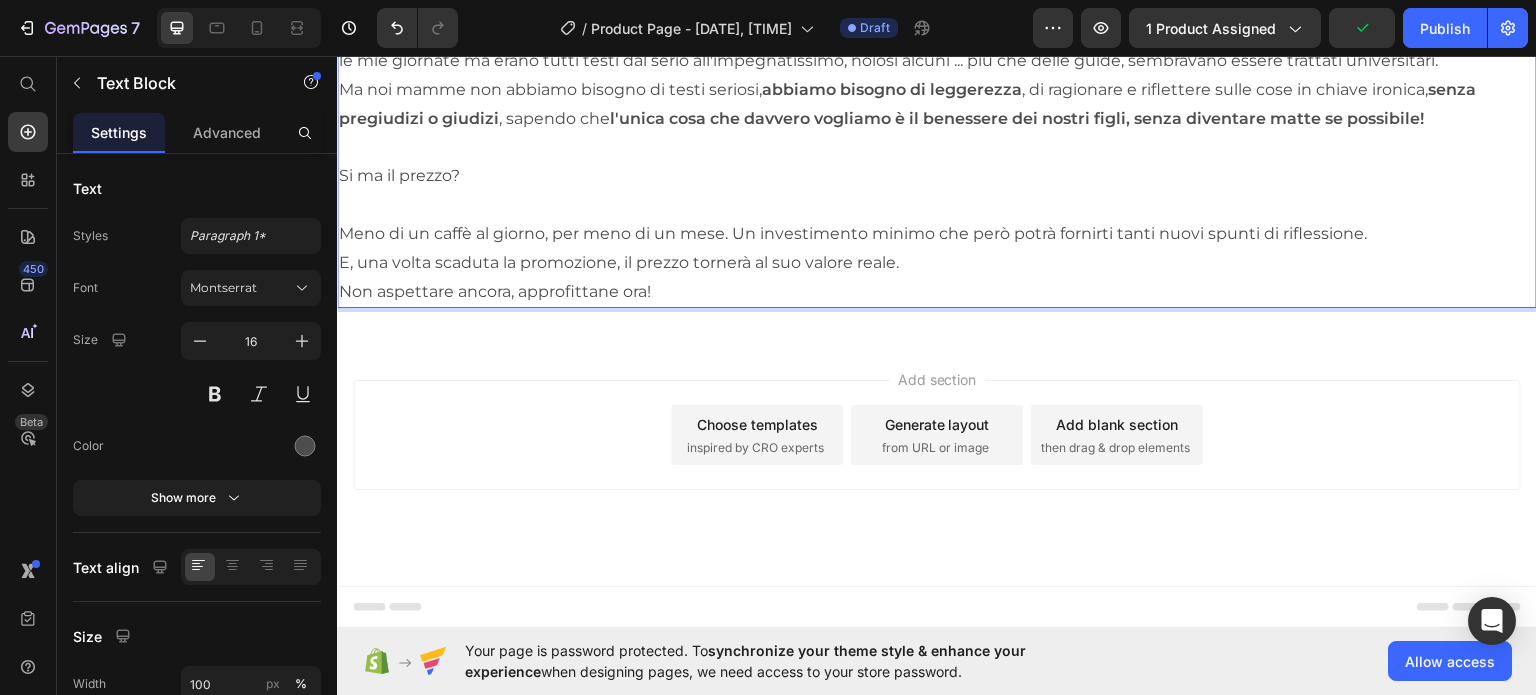 click on "E, una volta scaduta la promozione, il prezzo tornerà al suo valore reale." at bounding box center (937, 262) 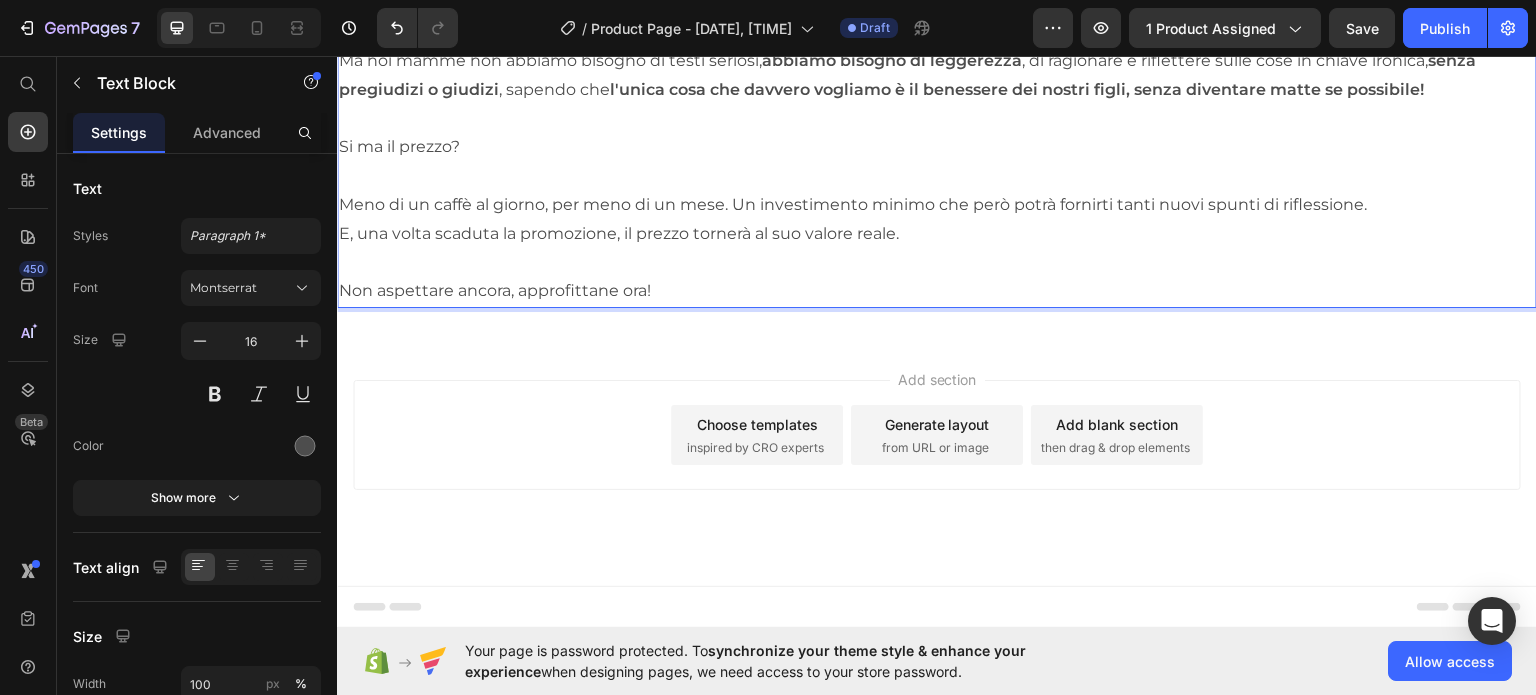 scroll, scrollTop: 8160, scrollLeft: 0, axis: vertical 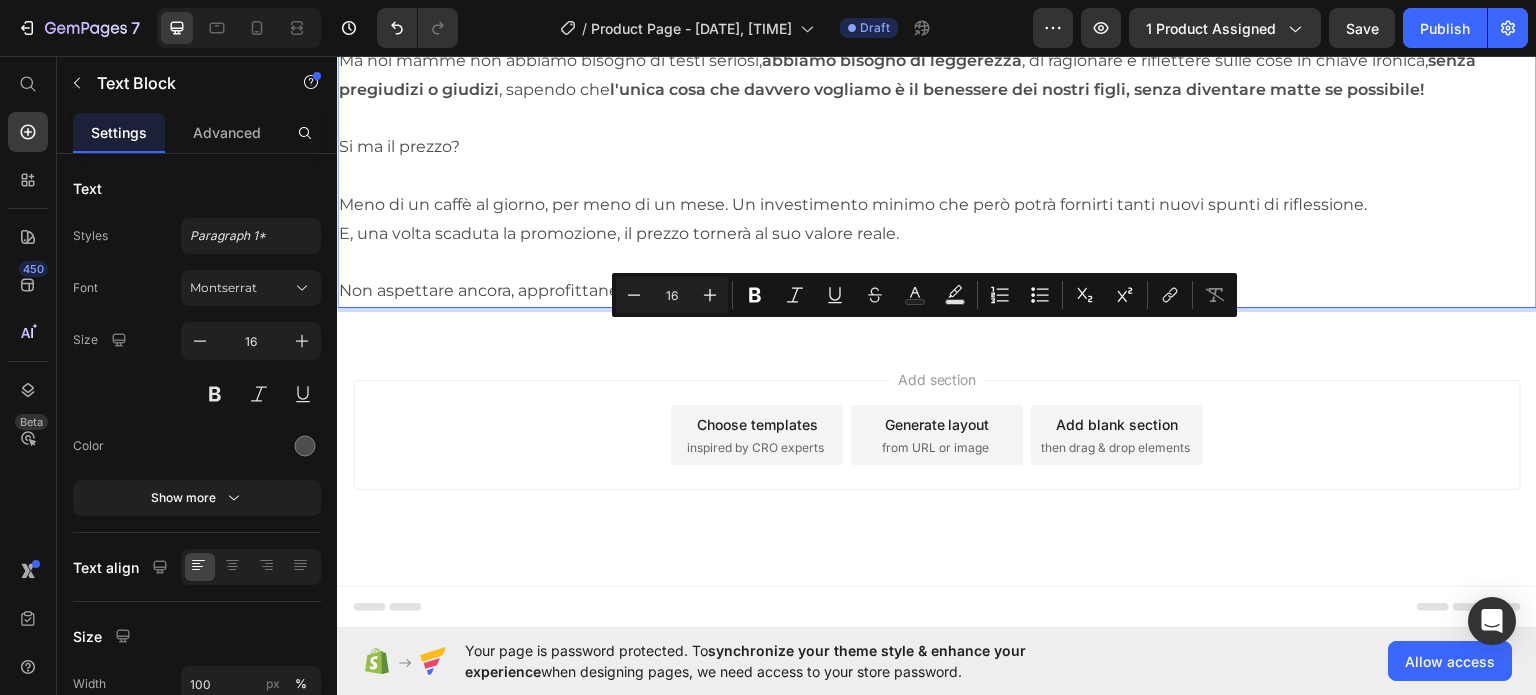 drag, startPoint x: 343, startPoint y: 339, endPoint x: 1516, endPoint y: 372, distance: 1173.4641 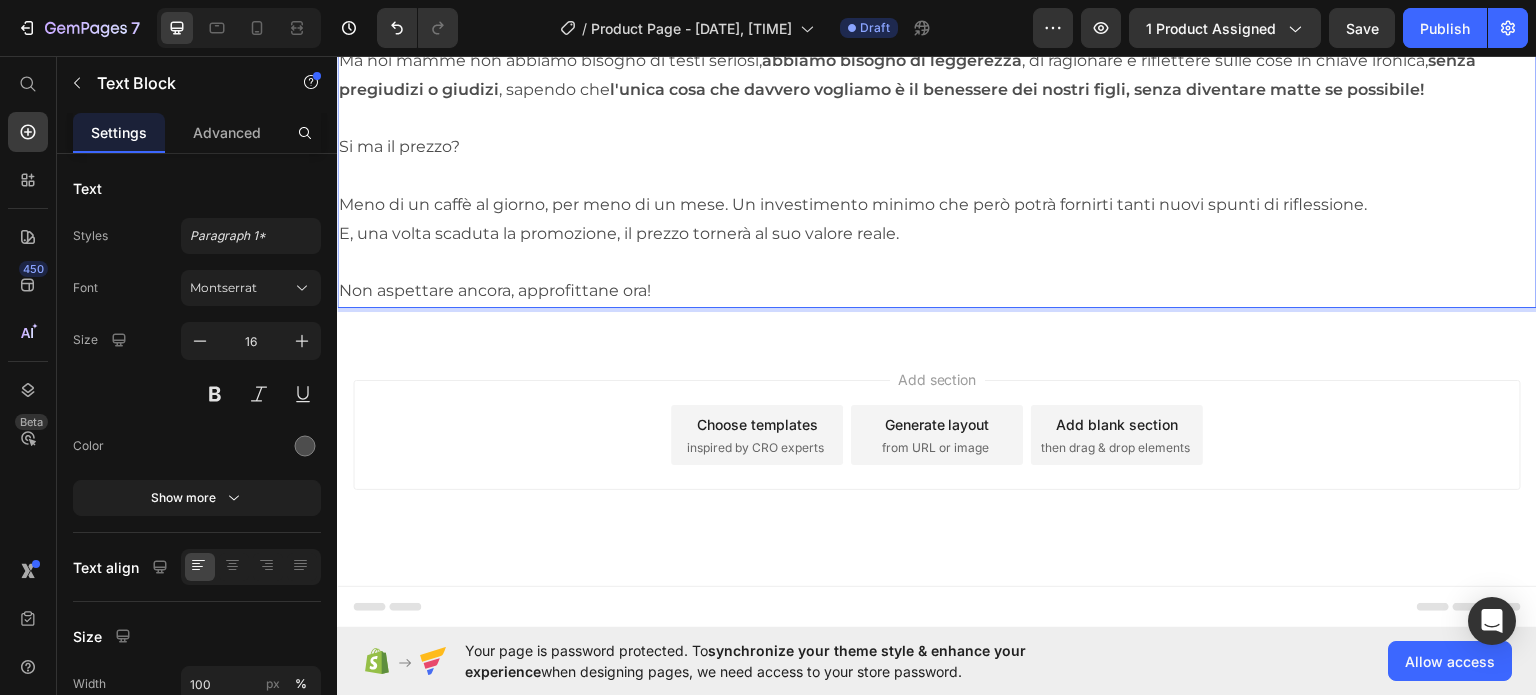 click at bounding box center [937, -142] 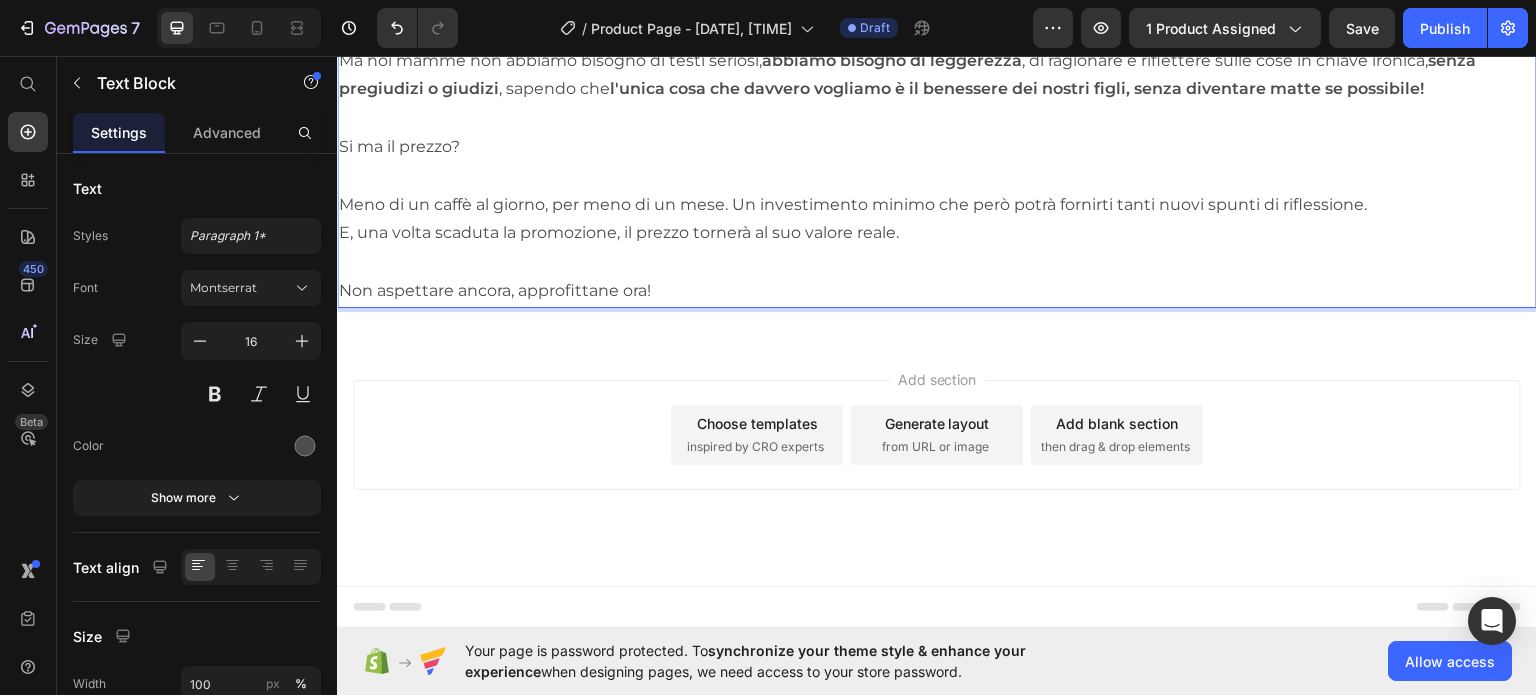 click on "Perchè dovresti scegliere proprio questo libro? Ce ne sono così tanti in commercio che trattano temi simili." at bounding box center (937, -228) 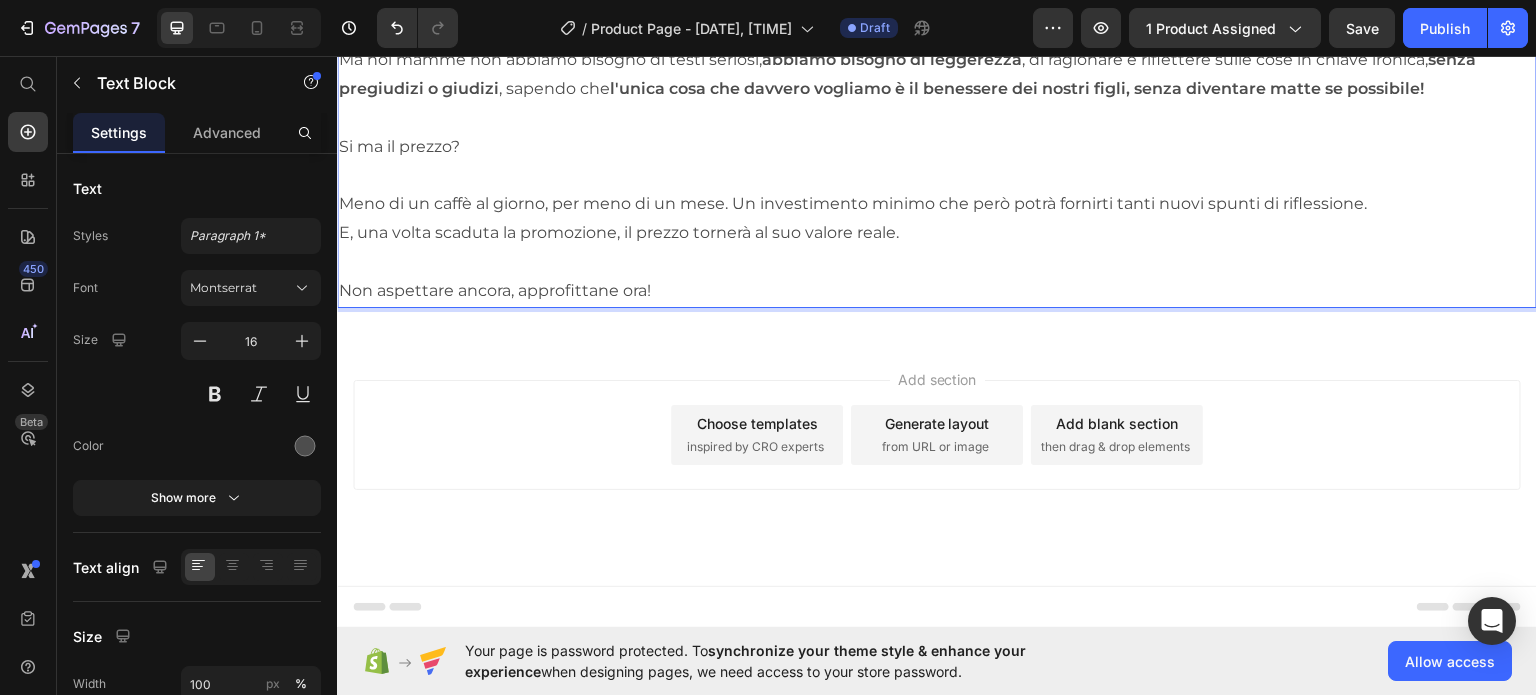 click on "Questo libro perchè è scritto da una mamma che si trovava in una situazione simile alla tua, una mamma single per giunta, che doveva far combaciare il proprio lavoro (ad un'ora di auto da casa) con scuola, attività sportive, riunioni scolastiche, appuntamenti vari oltre a spesa, riordino della casa e tempo libero per i miei figli e per me stessa." at bounding box center (937, -84) 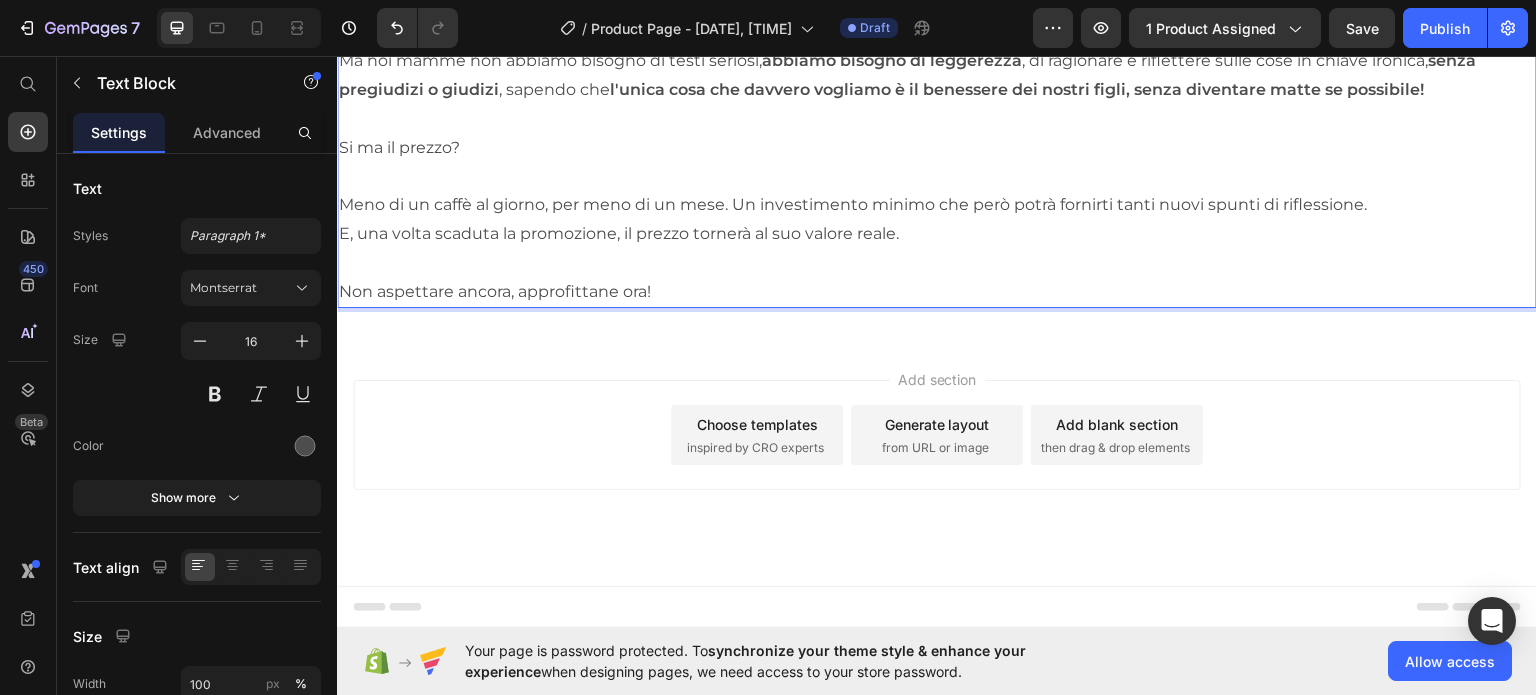 click on "Questo libro perchè è scritto da una mamma che si trovava in una situazione simile alla tua, una mamma single per giunta, che doveva far combaciare il proprio lavoro (ad un'ora di auto da casa) con scuola, attività sportive, riunioni scolastiche, appuntamenti vari oltre a spesa, riordino della casa e tempo libero per i miei figli e per me stessa." at bounding box center [937, -112] 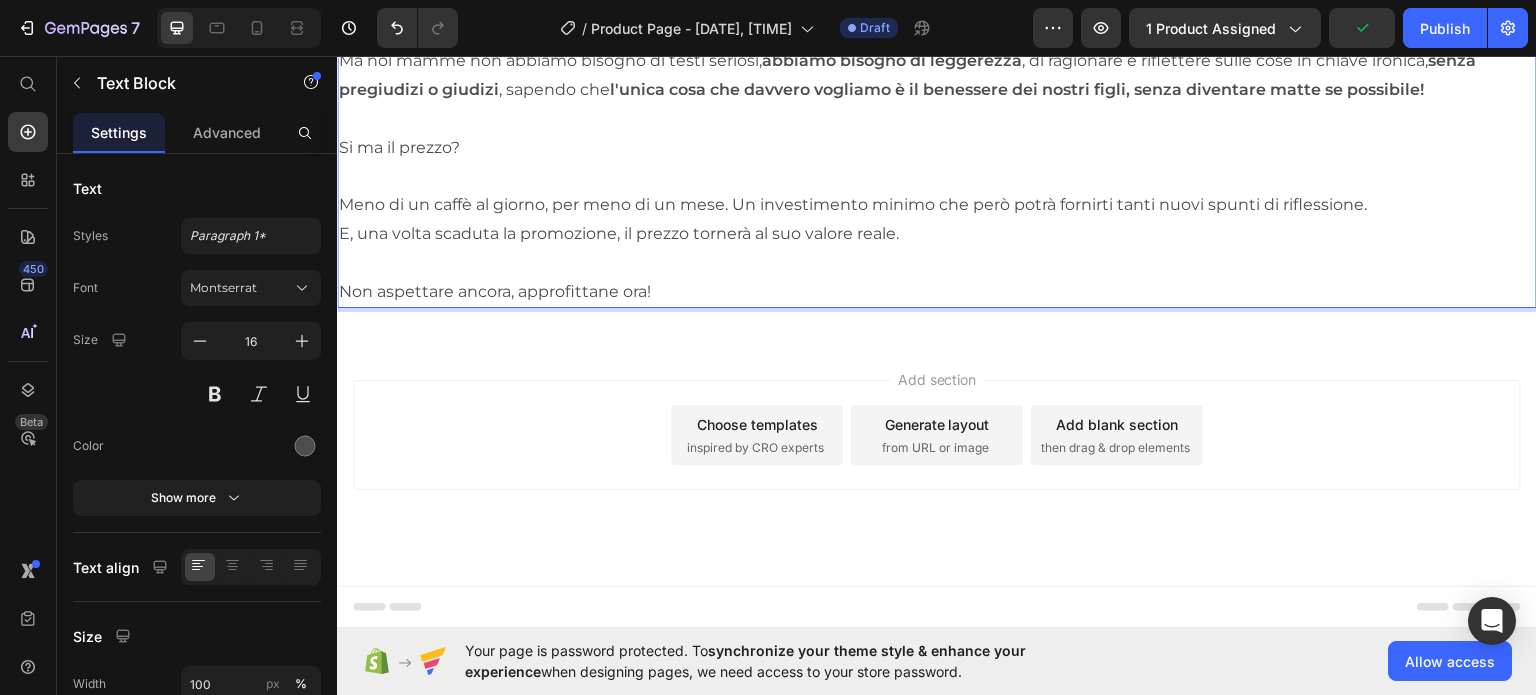 click on "scritto da una mamma" at bounding box center (651, -142) 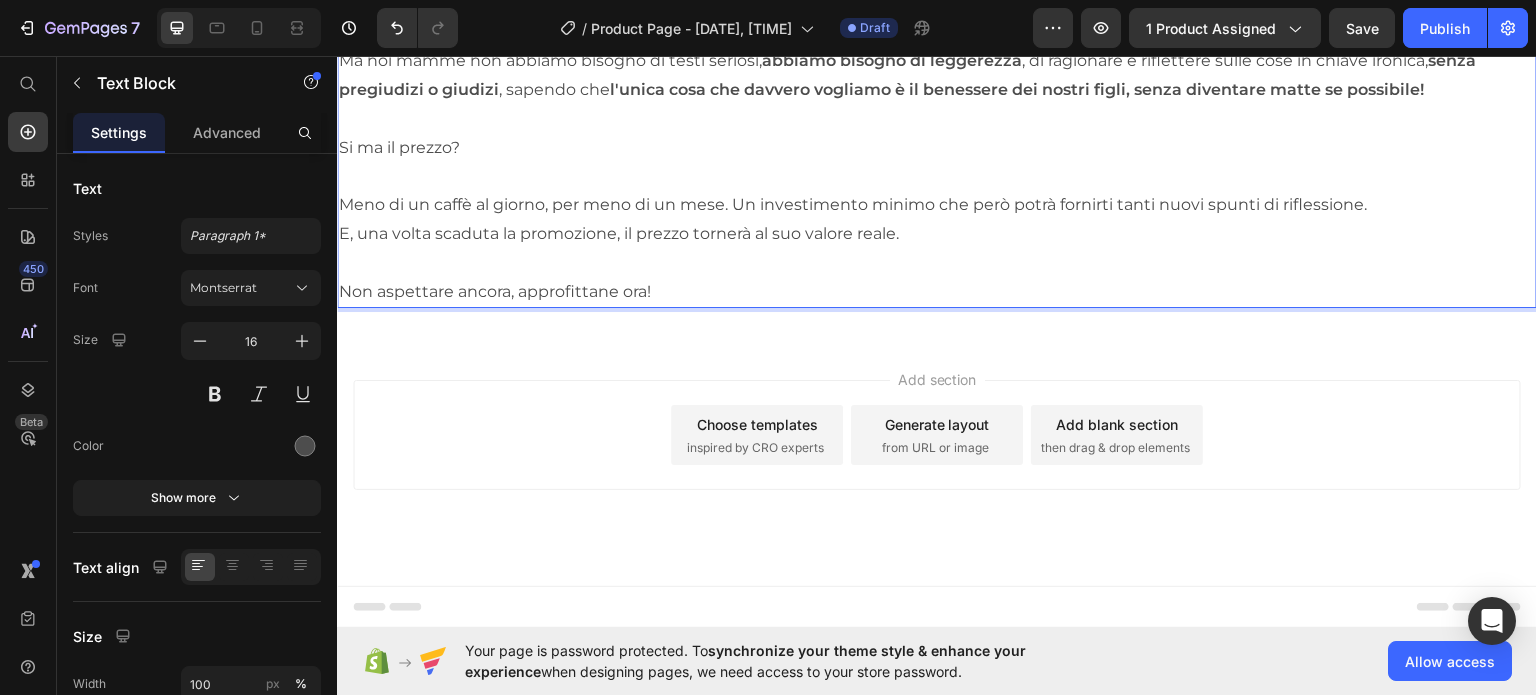 click on "E allora perchè non un libro  scritto da una vera mamma  che si trovava in una situazione simile alla tua, una mamma single per giunta, che doveva far combaciare il proprio lavoro (ad un'ora di auto da casa) con scuola, attività sportive, riunioni scolastiche, appuntamenti vari oltre a spesa, riordino della casa e tempo libero per i miei figli e per me stessa." at bounding box center [937, -112] 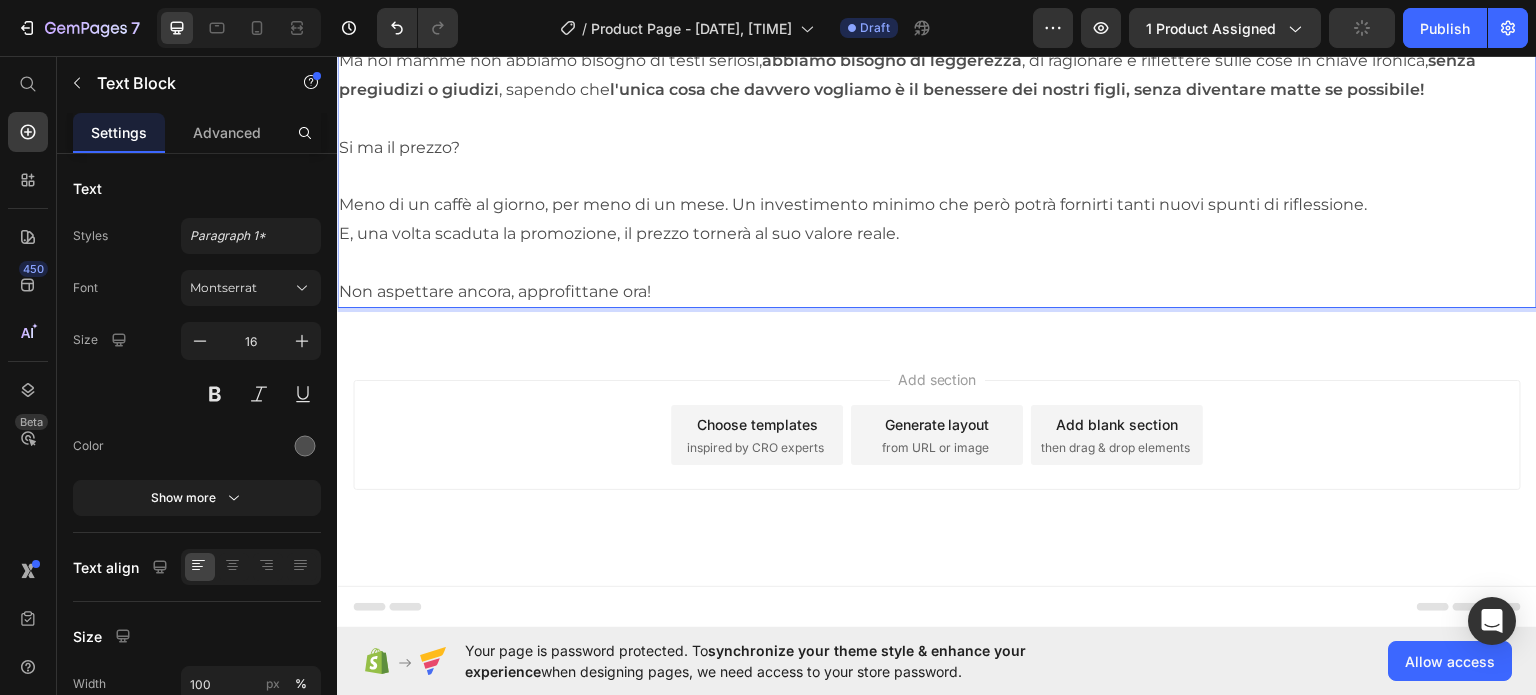 scroll, scrollTop: 8265, scrollLeft: 0, axis: vertical 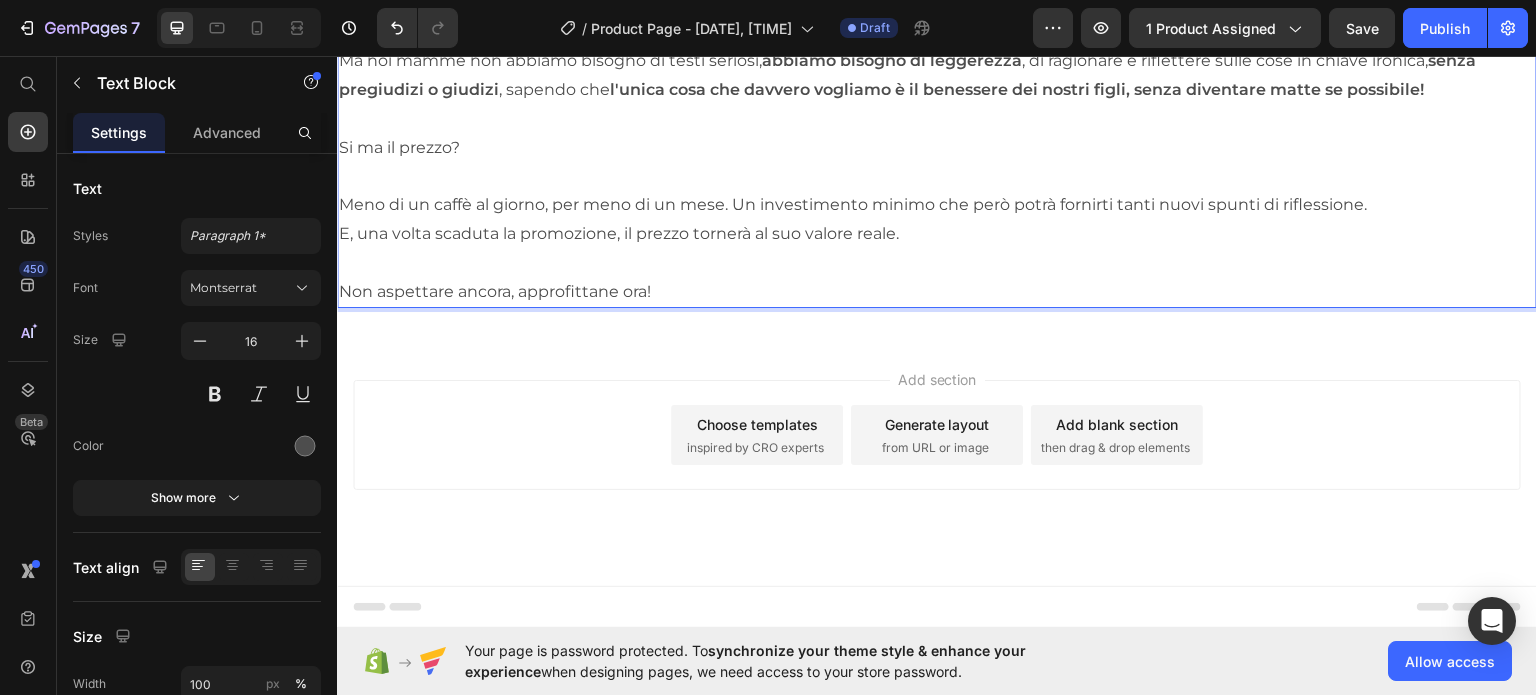 click on "Ma noi mamme non abbiamo bisogno di testi seriosi,  abbiamo bisogno di leggerezza , di ragionare e riflettere sulle cose in chiave ironica,  senza pregiudizi o giudizi , sapendo che  l'unica cosa che davvero vogliamo è il benessere dei nostri figli, senza diventare matte se possibile!" at bounding box center (937, 75) 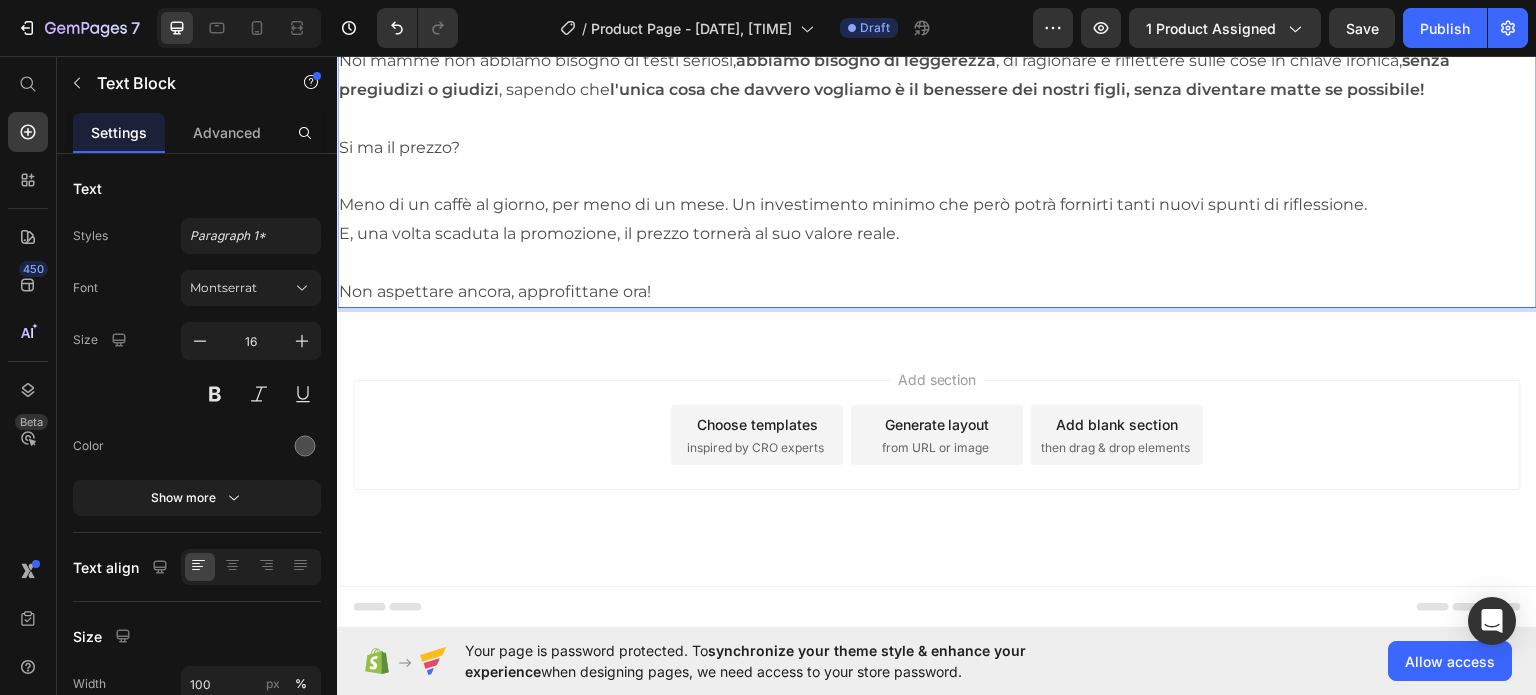 scroll, scrollTop: 8461, scrollLeft: 0, axis: vertical 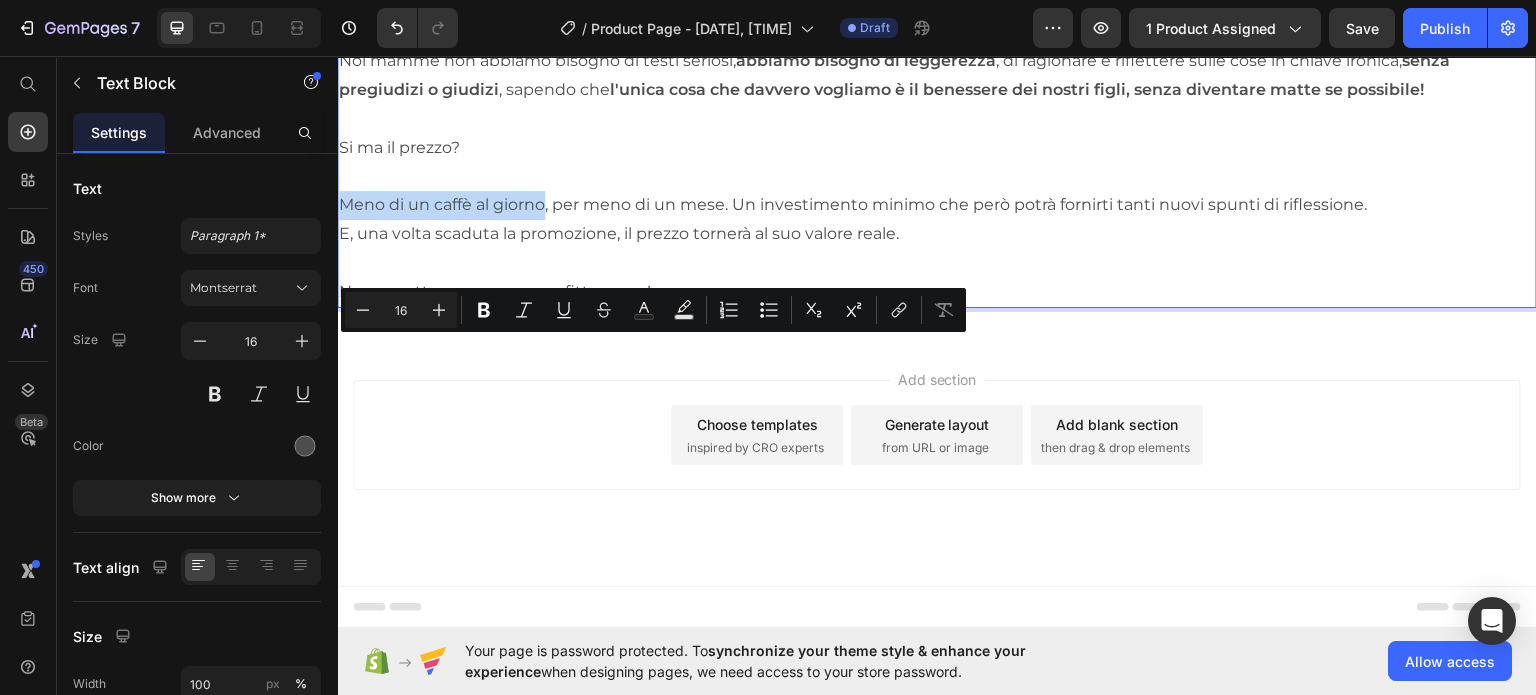 drag, startPoint x: 344, startPoint y: 347, endPoint x: 548, endPoint y: 355, distance: 204.1568 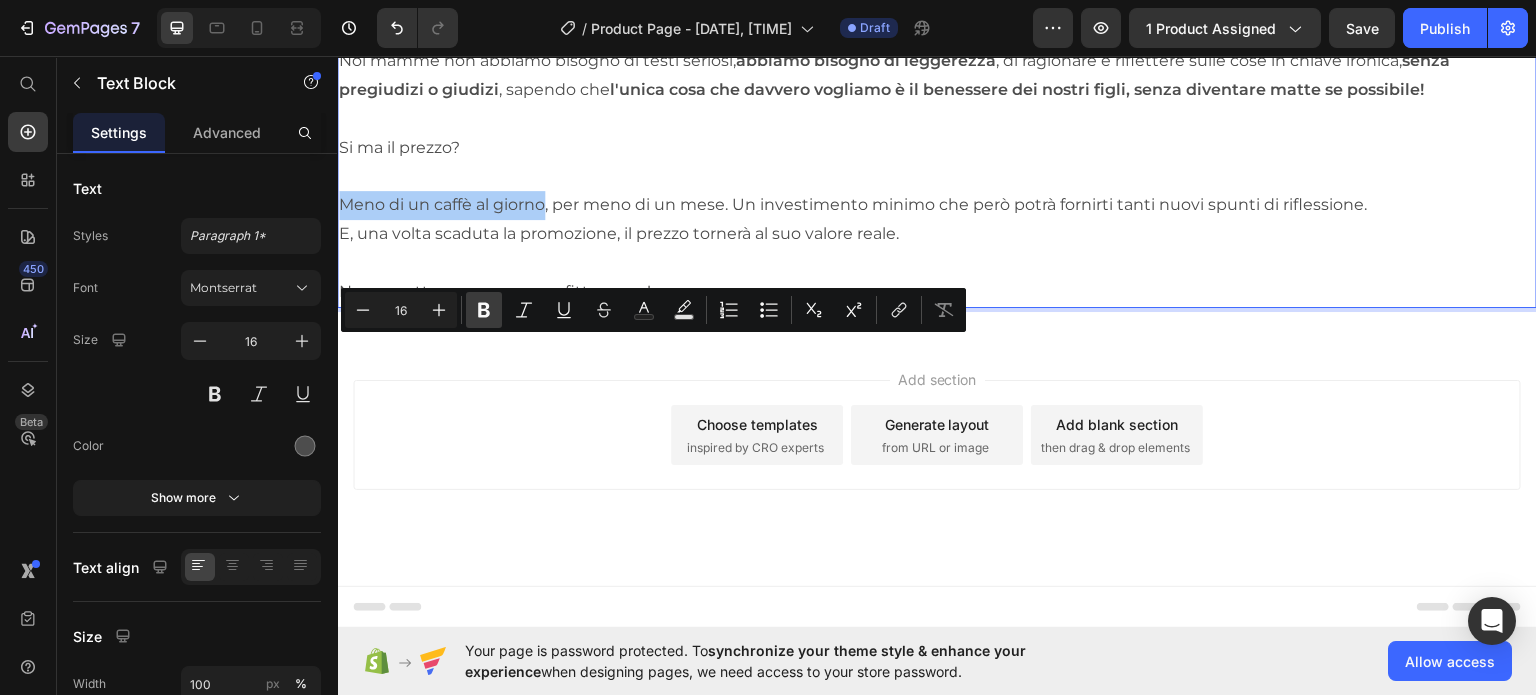 click 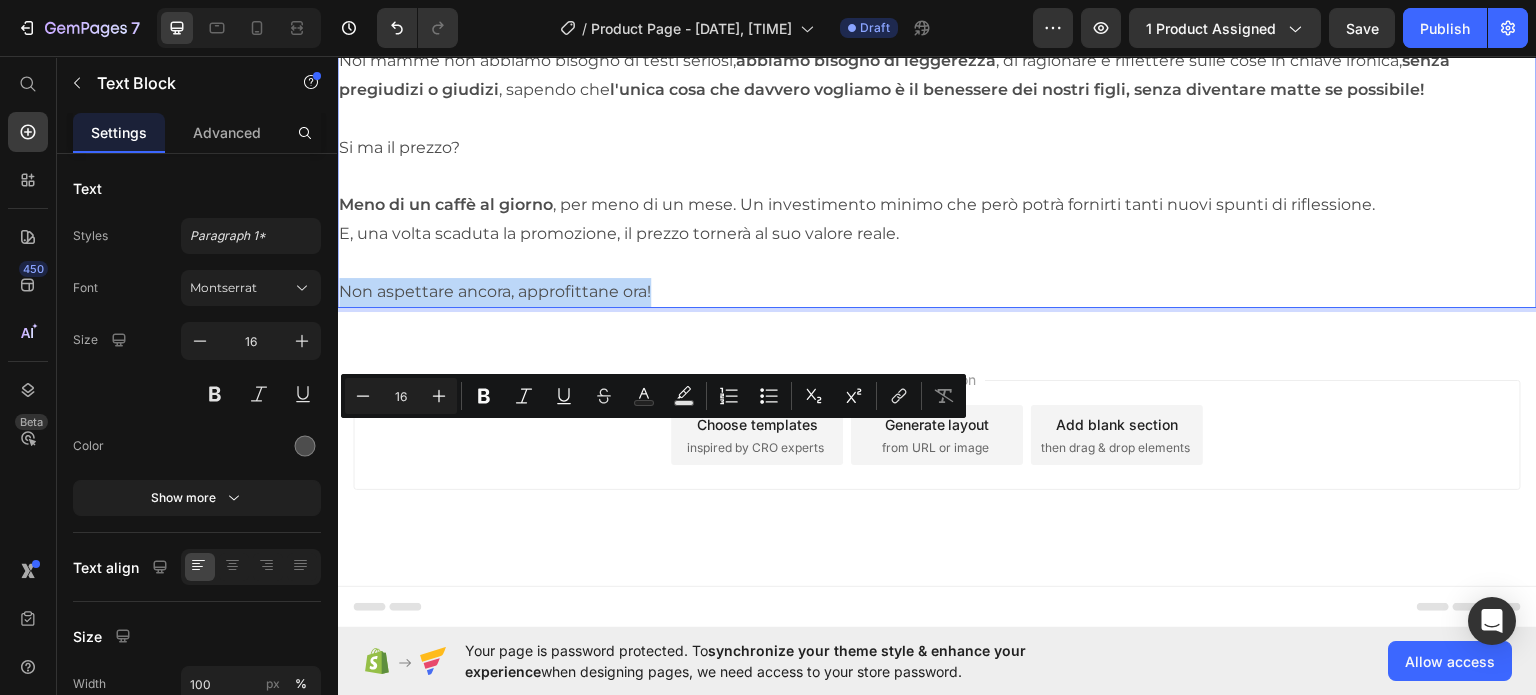 drag, startPoint x: 344, startPoint y: 435, endPoint x: 662, endPoint y: 435, distance: 318 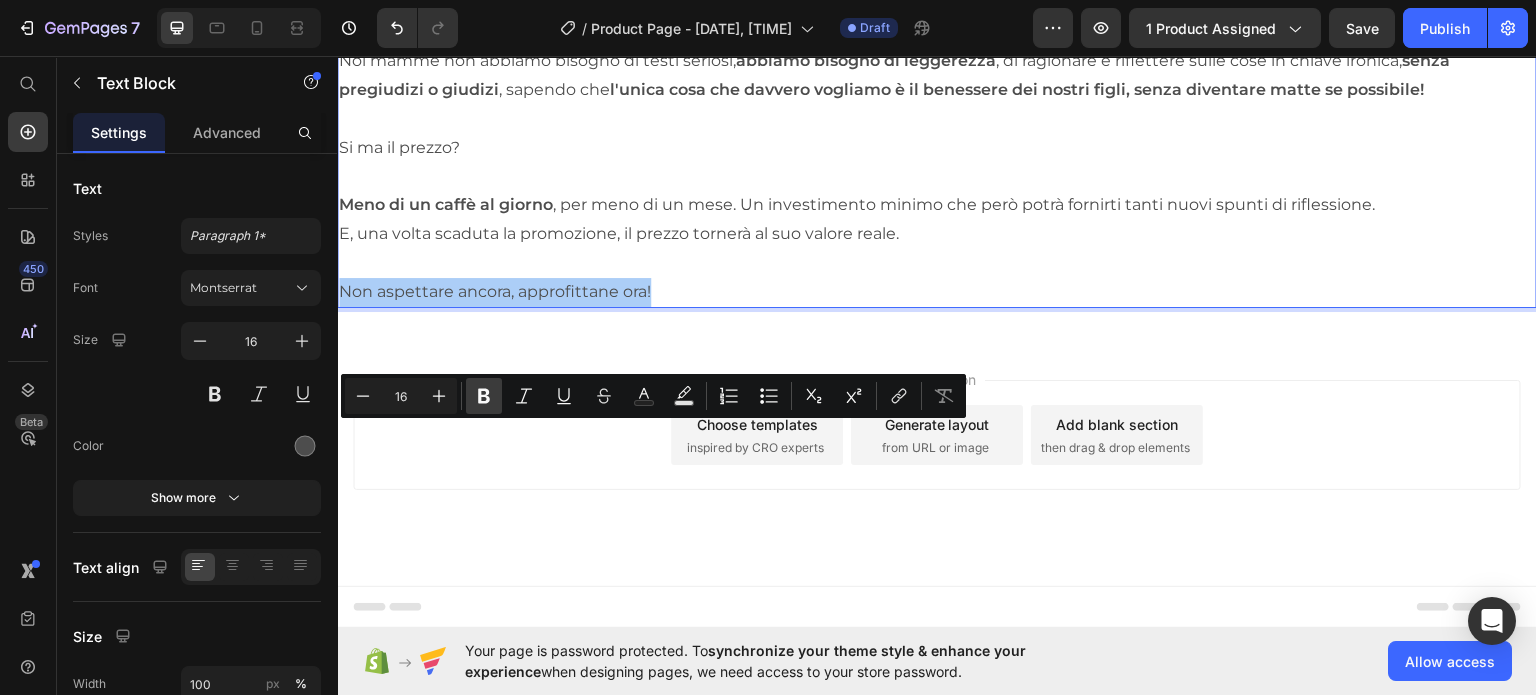click 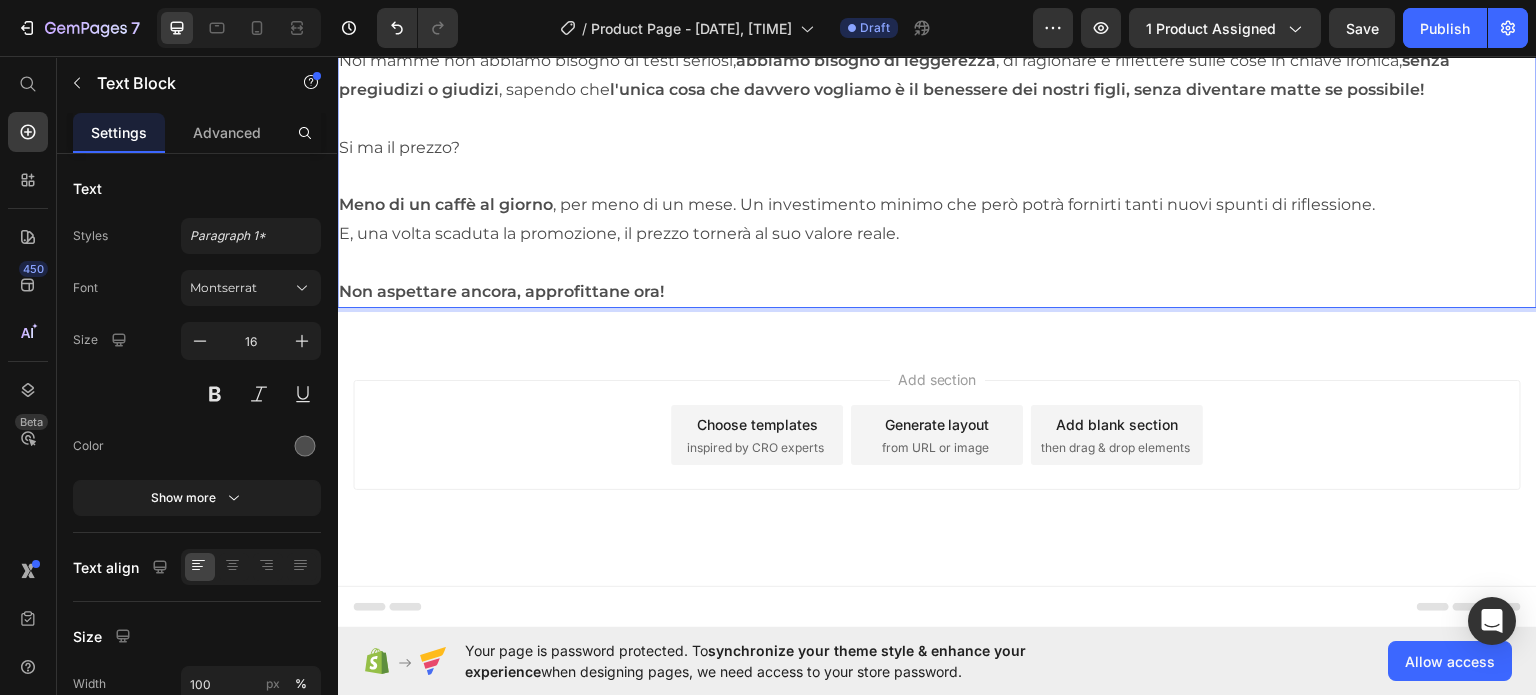 click on "Noi mamme non abbiamo bisogno di testi seriosi,  abbiamo bisogno di leggerezza , di ragionare e riflettere sulle cose in chiave ironica,  senza pregiudizi o giudizi , sapendo che  l'unica cosa che davvero vogliamo è il benessere dei nostri figli, senza diventare matte se possibile!" at bounding box center (937, 75) 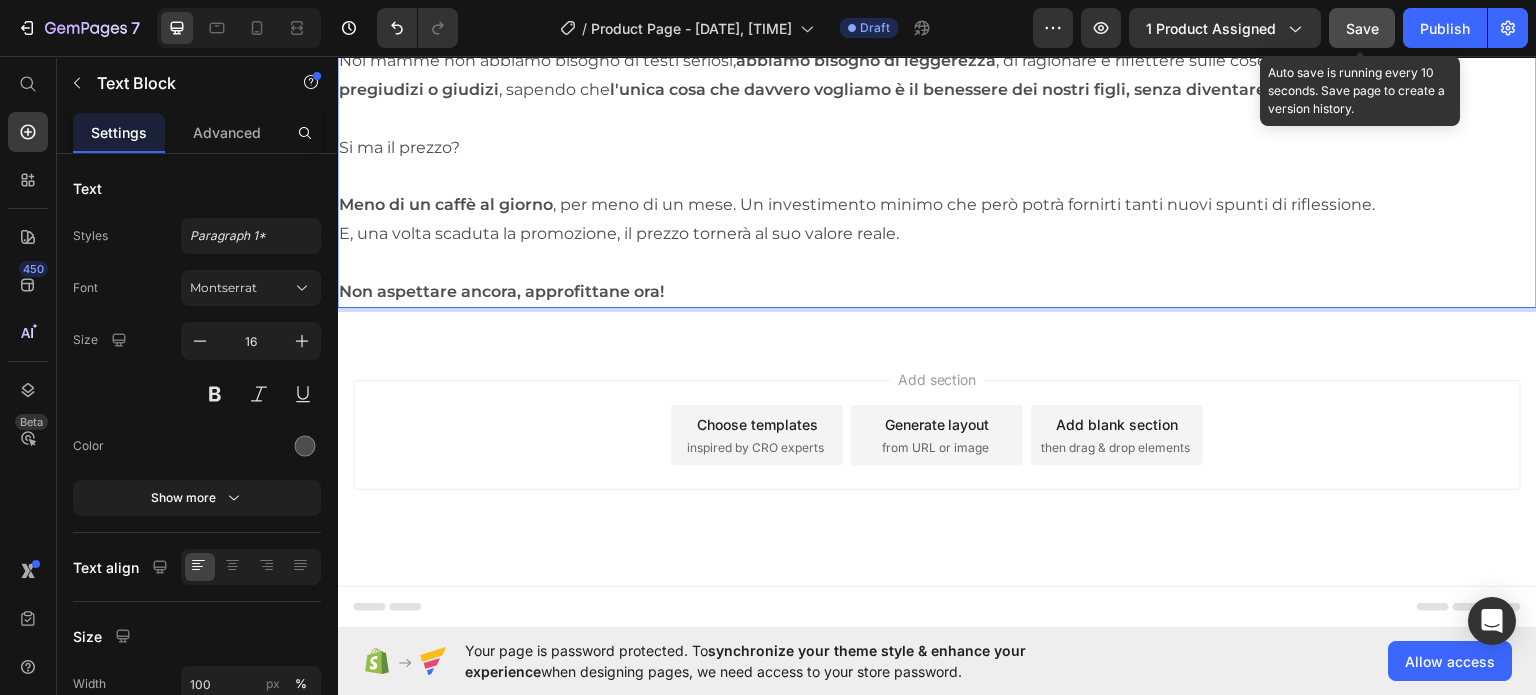 click on "Save" at bounding box center (1362, 28) 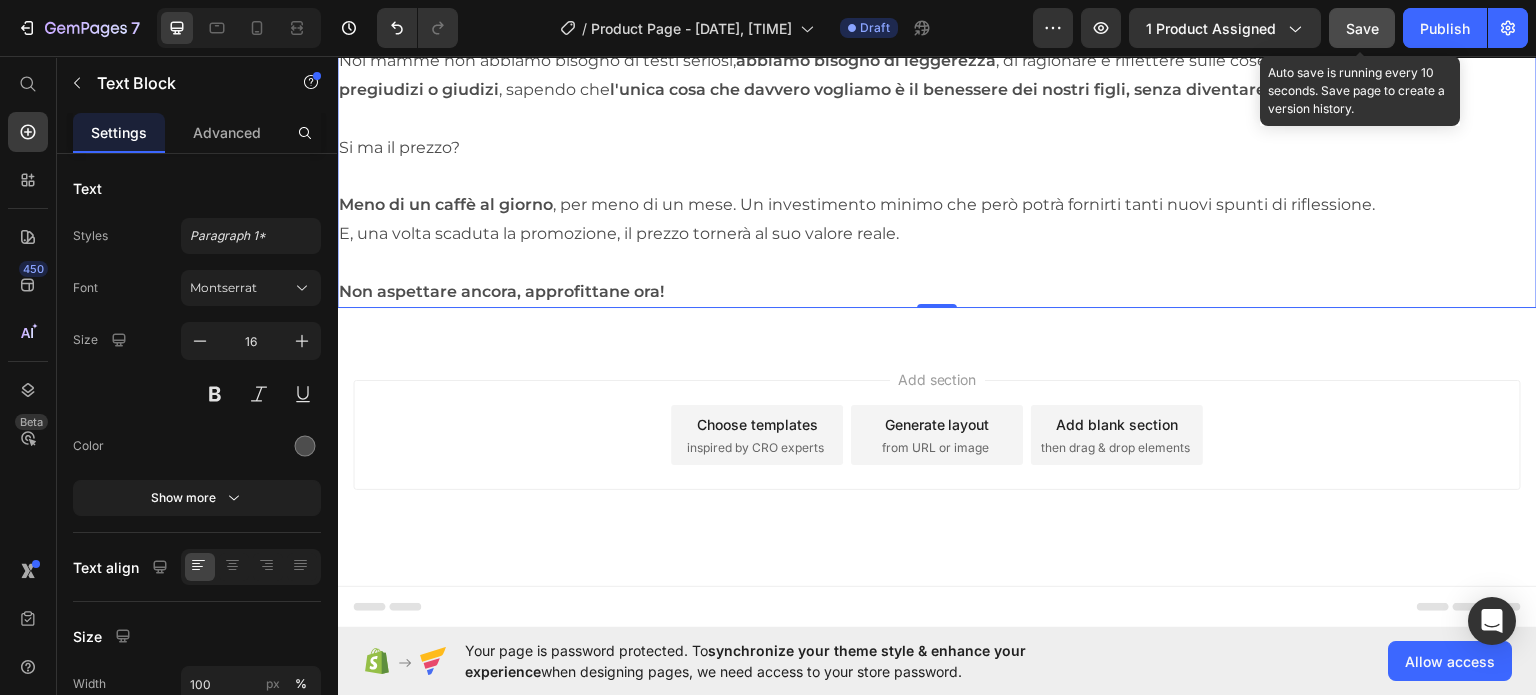 click on "Save" at bounding box center (1362, 28) 